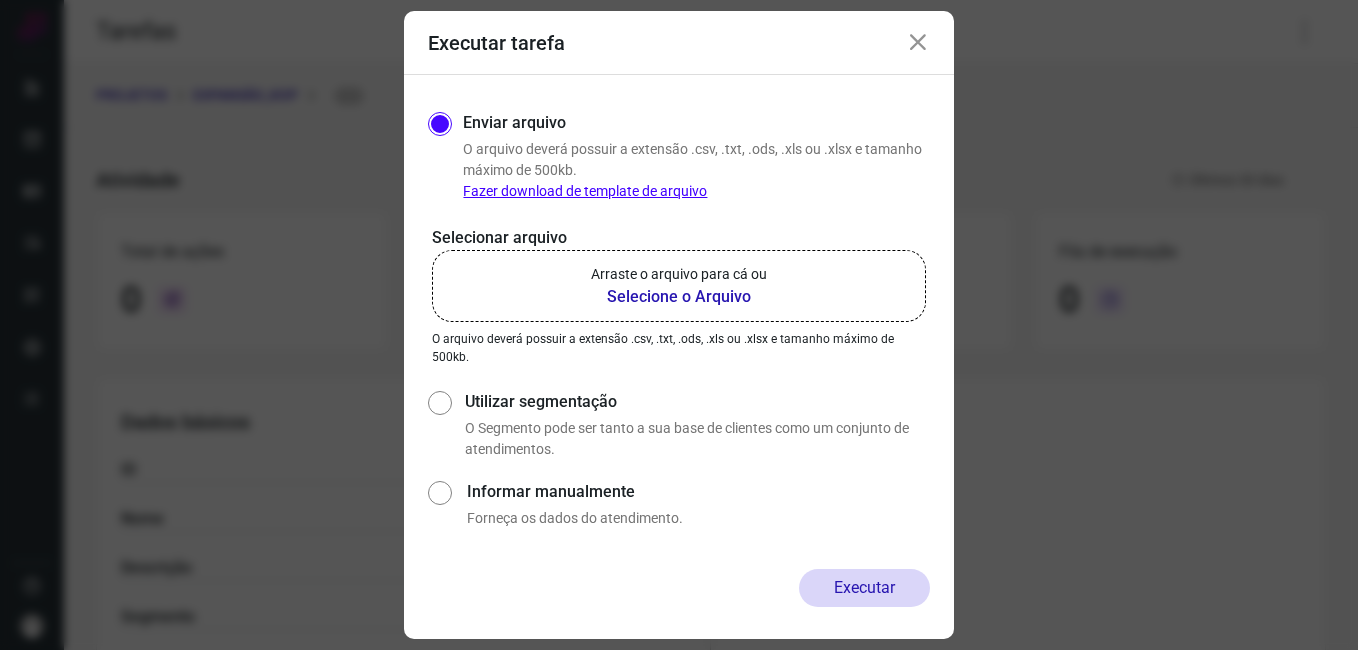 scroll, scrollTop: 0, scrollLeft: 0, axis: both 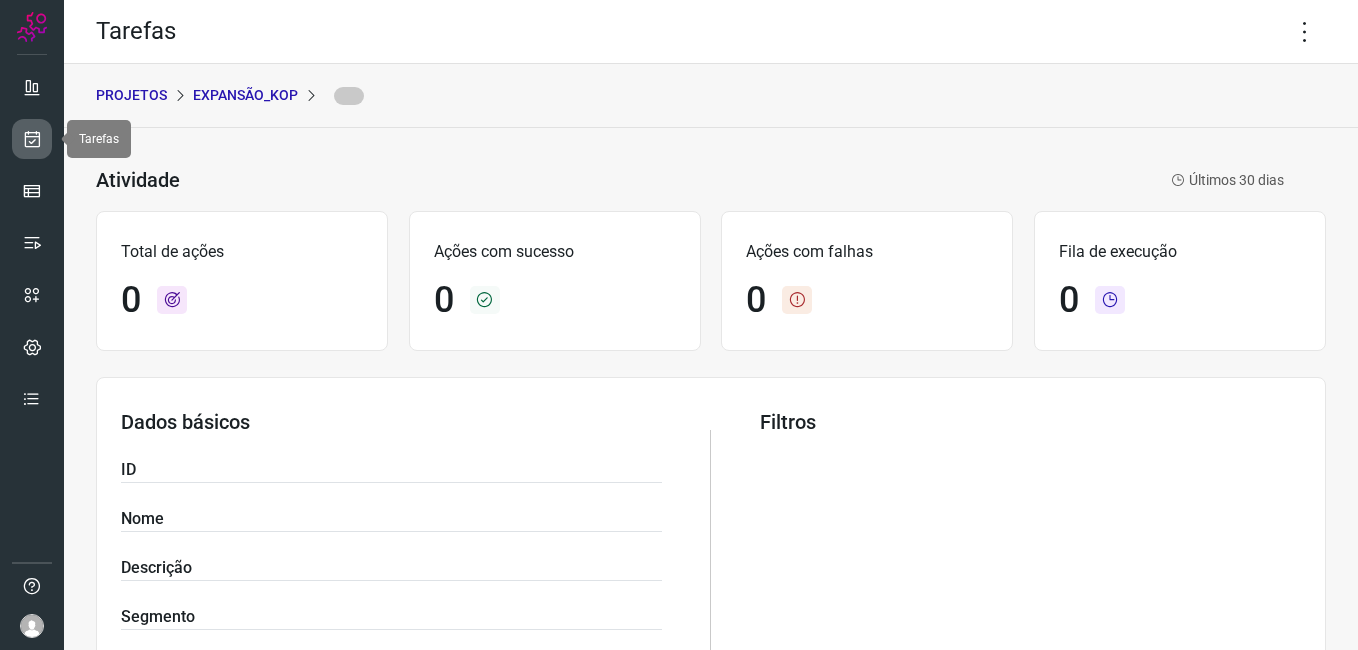 click at bounding box center (32, 139) 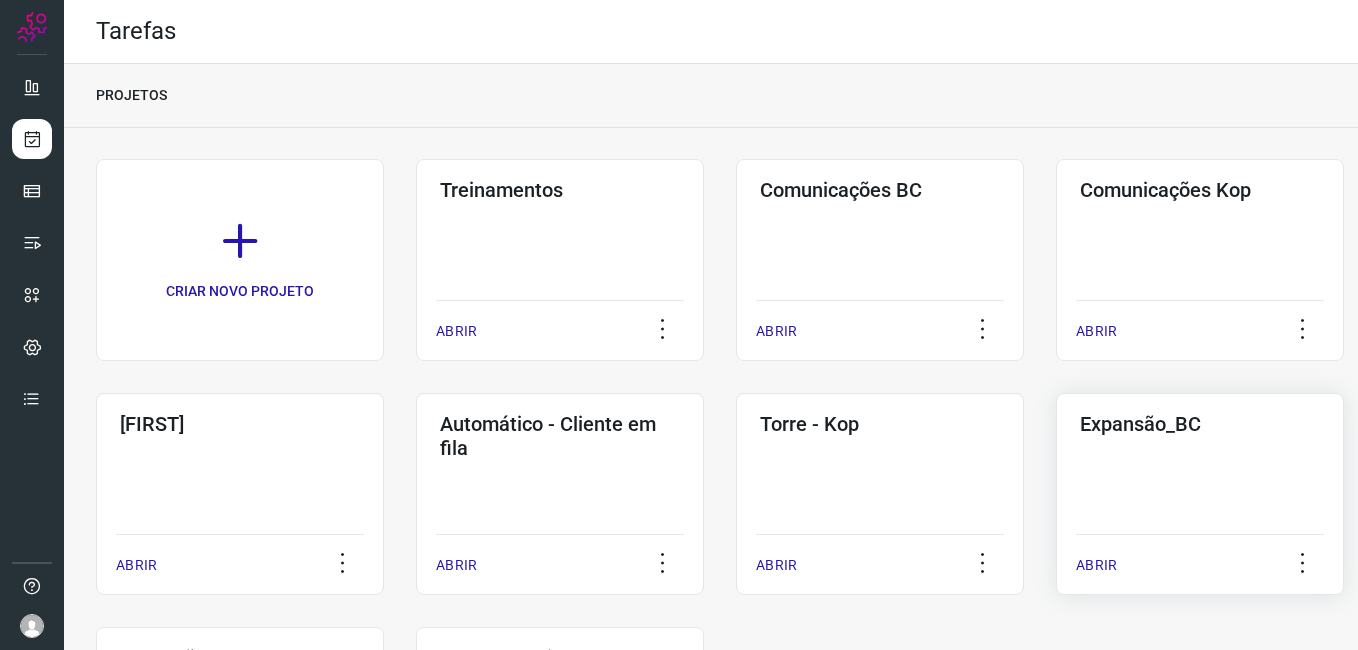 click on "Expansão_BC  ABRIR" 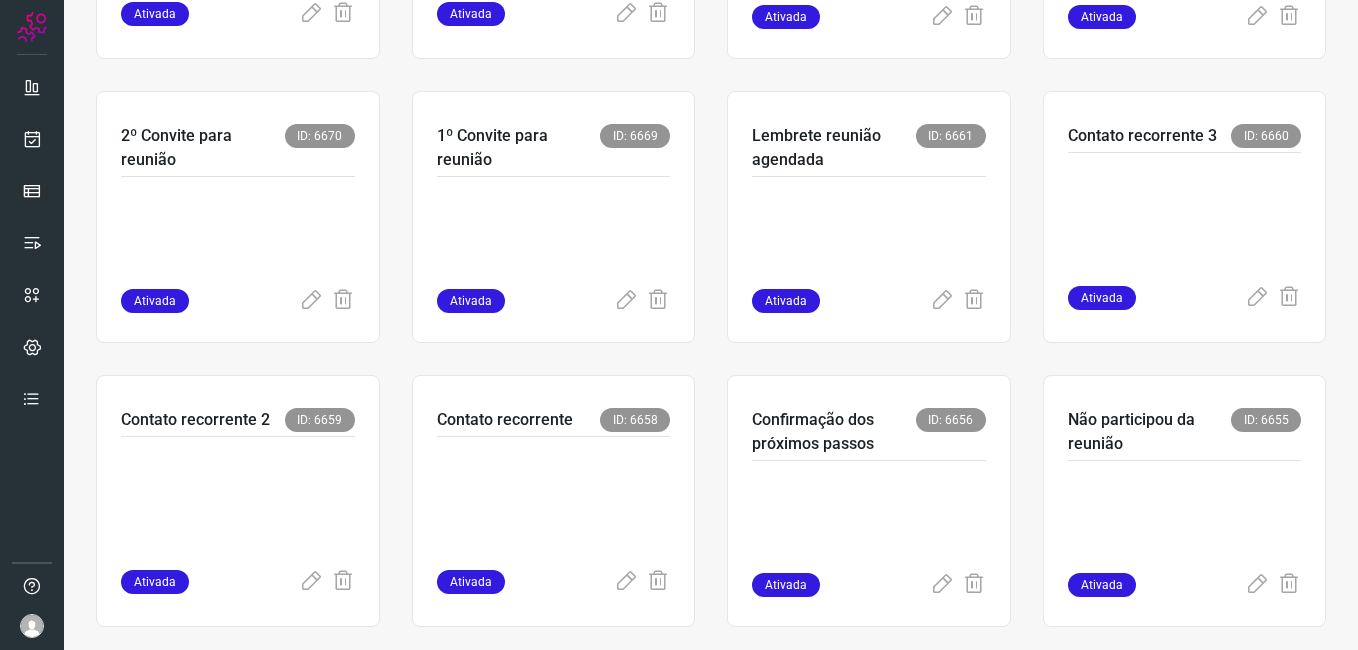 scroll, scrollTop: 663, scrollLeft: 0, axis: vertical 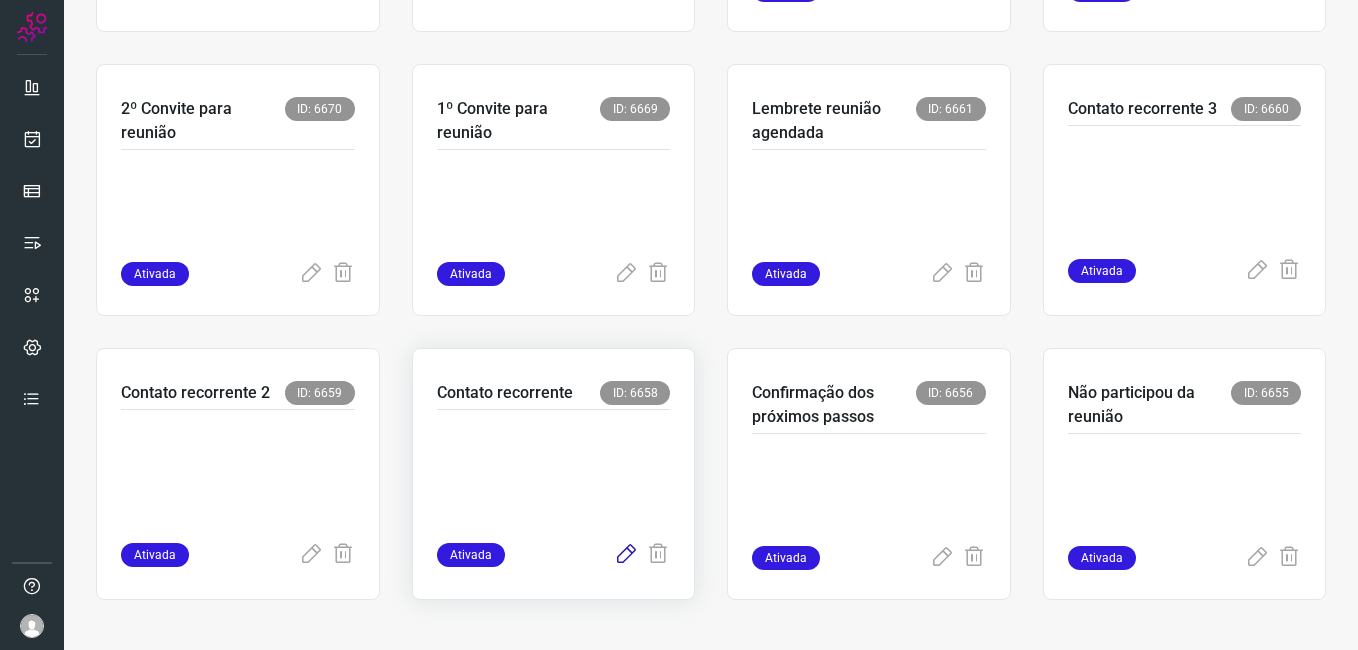 click at bounding box center [626, 555] 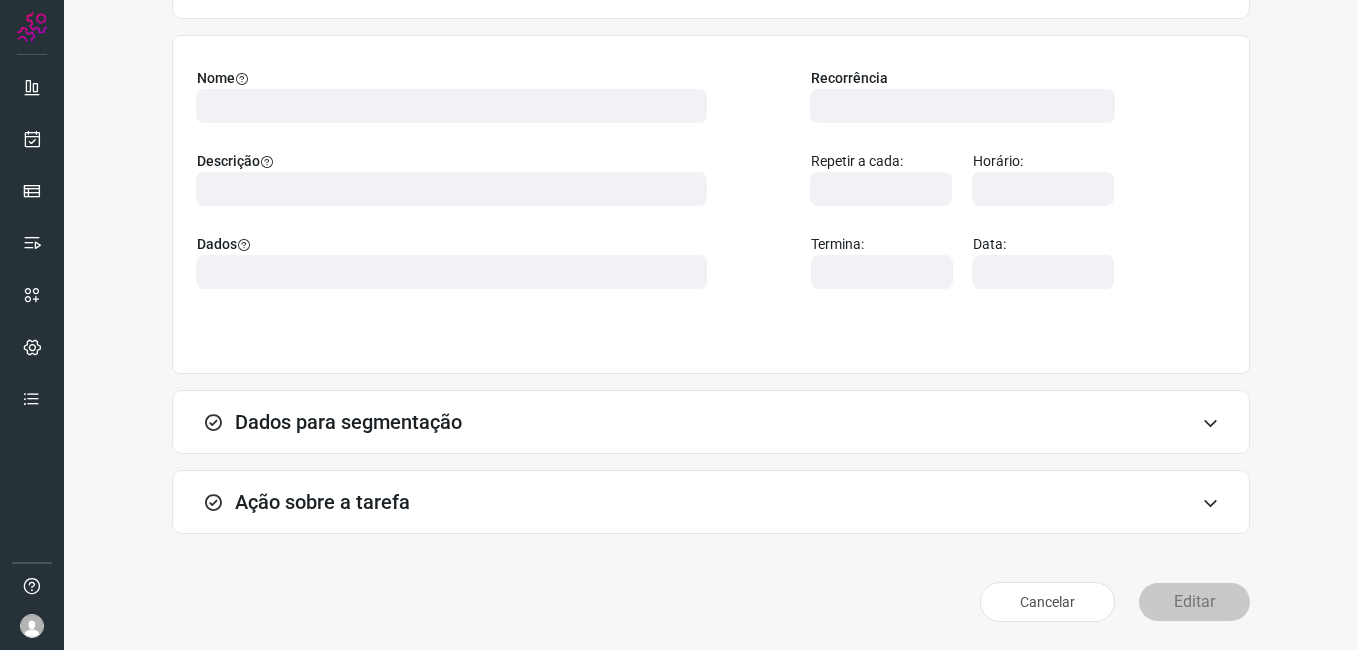 scroll, scrollTop: 131, scrollLeft: 0, axis: vertical 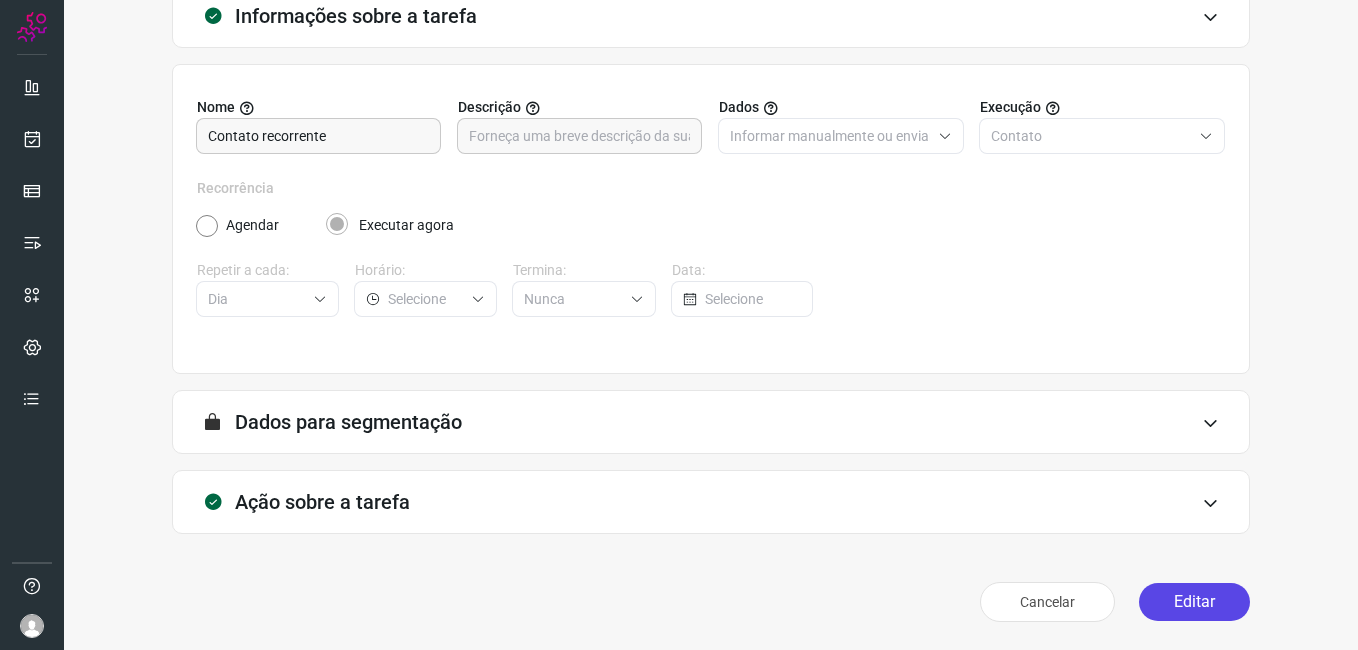 click on "Editar" at bounding box center [1194, 602] 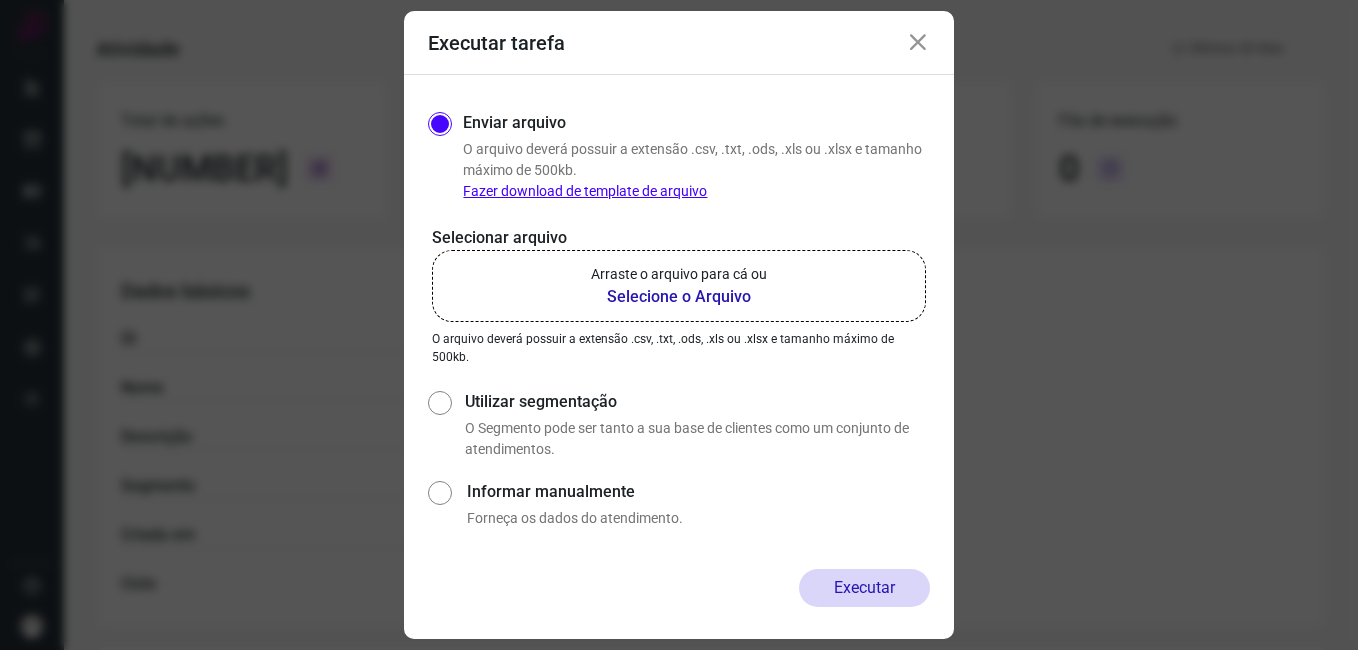 click on "Selecione o Arquivo" at bounding box center (679, 297) 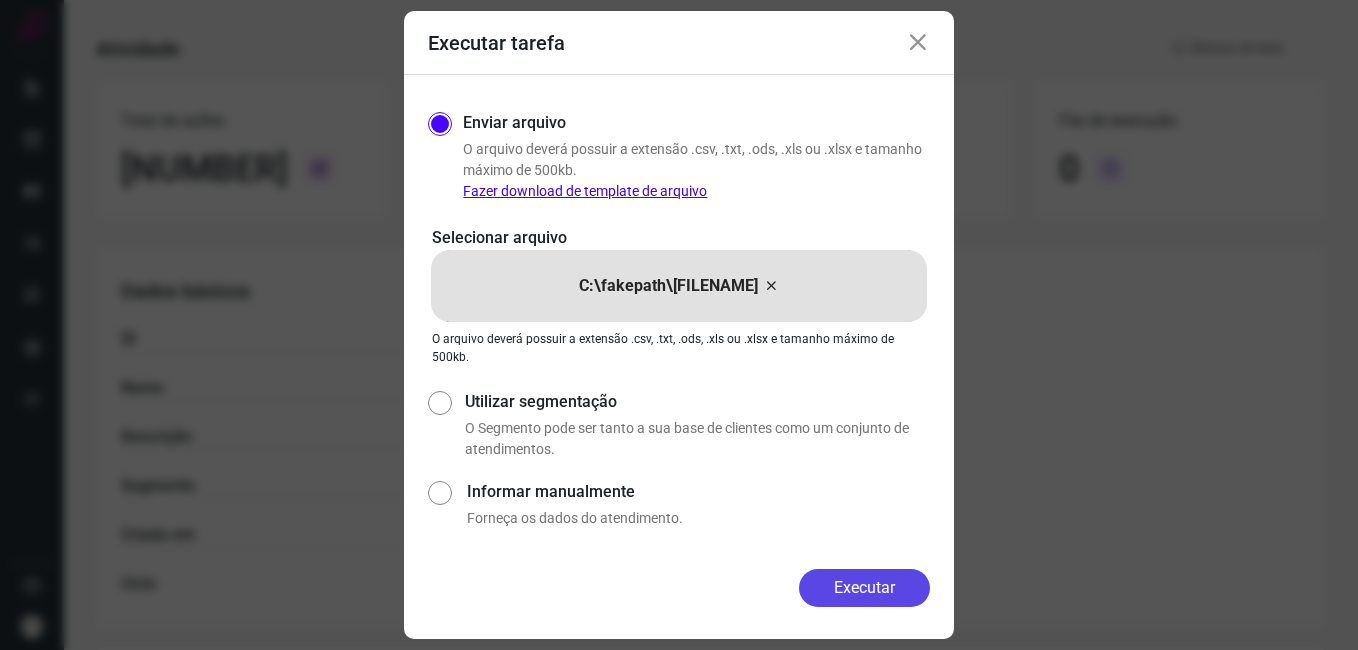 click on "Executar" at bounding box center (864, 588) 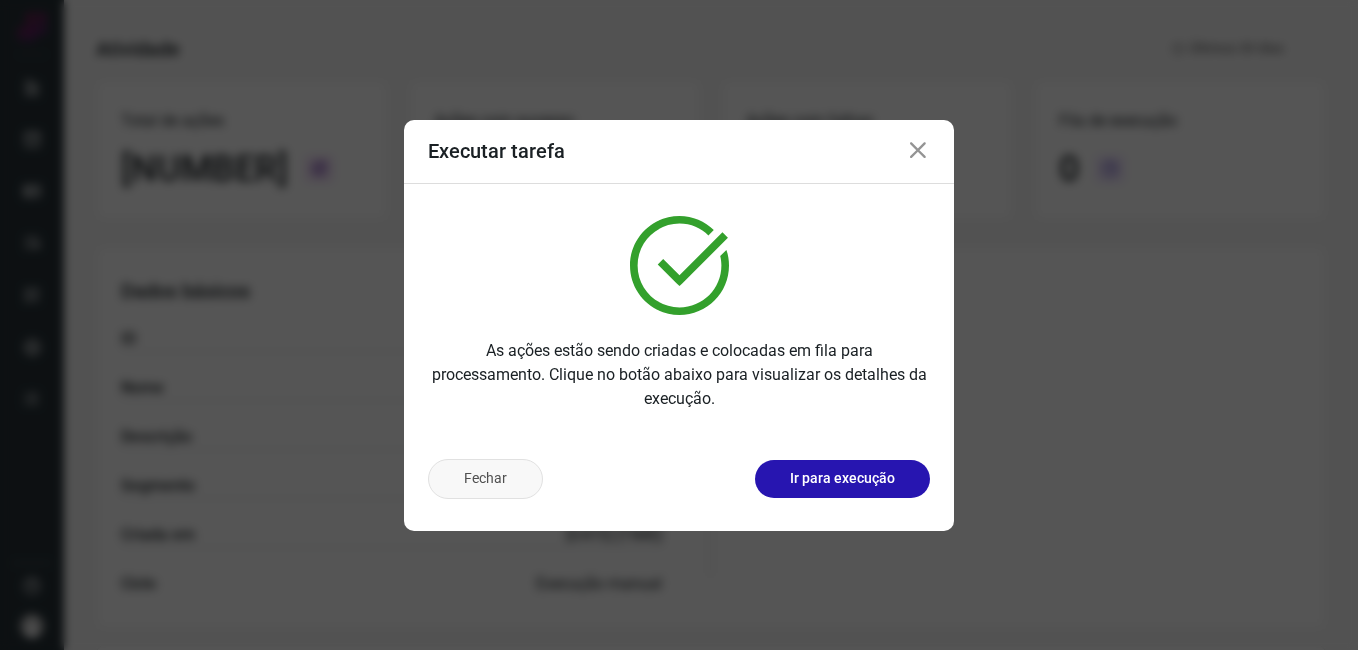 click on "Fechar" at bounding box center (485, 479) 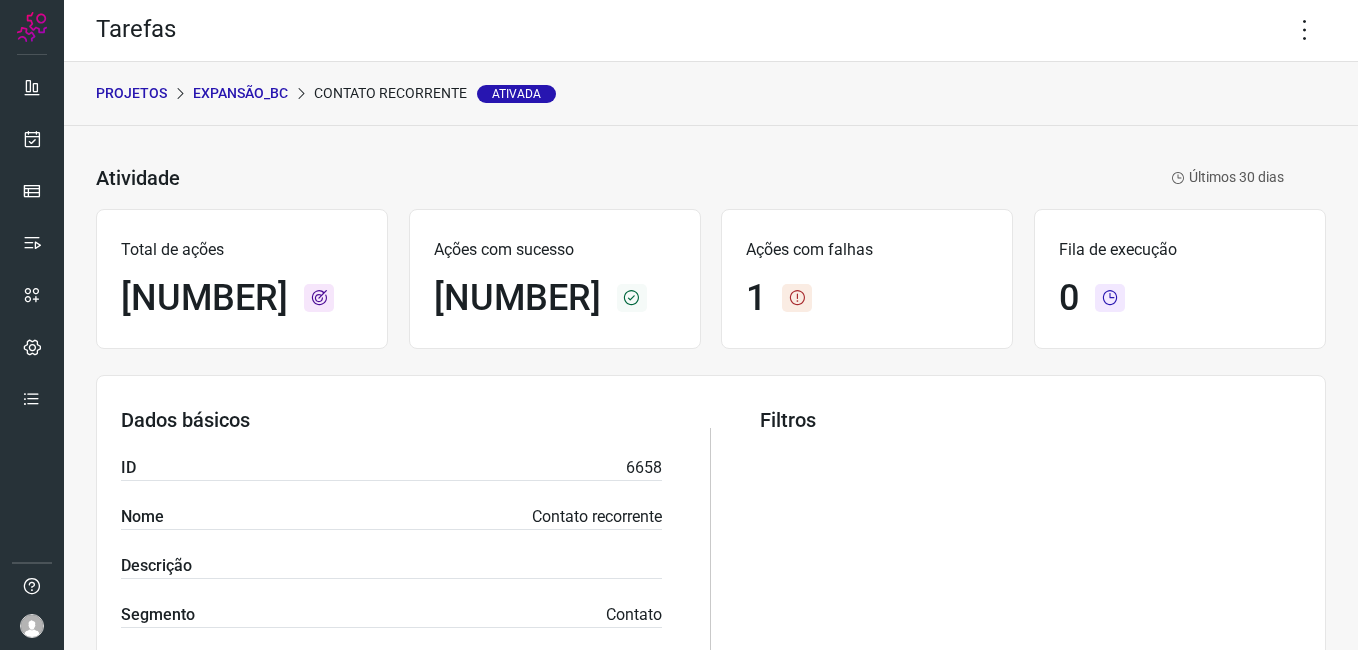 scroll, scrollTop: 0, scrollLeft: 0, axis: both 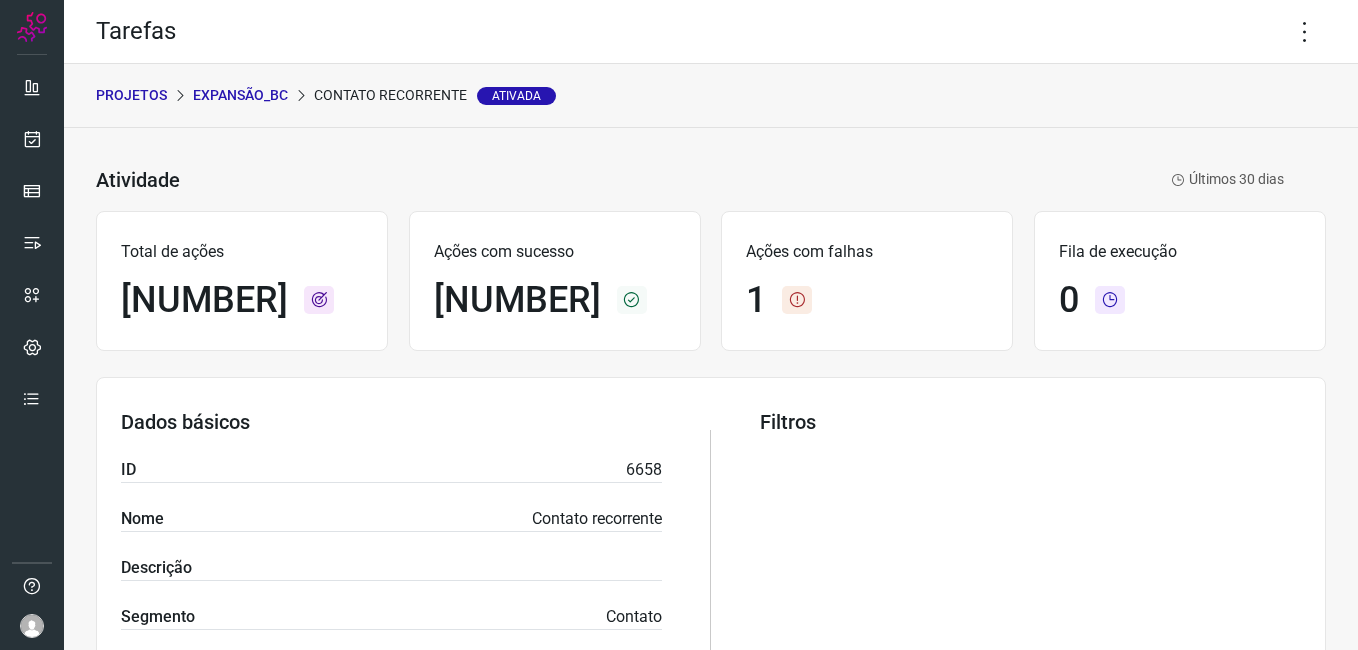 click on "Expansão_BC" at bounding box center (240, 95) 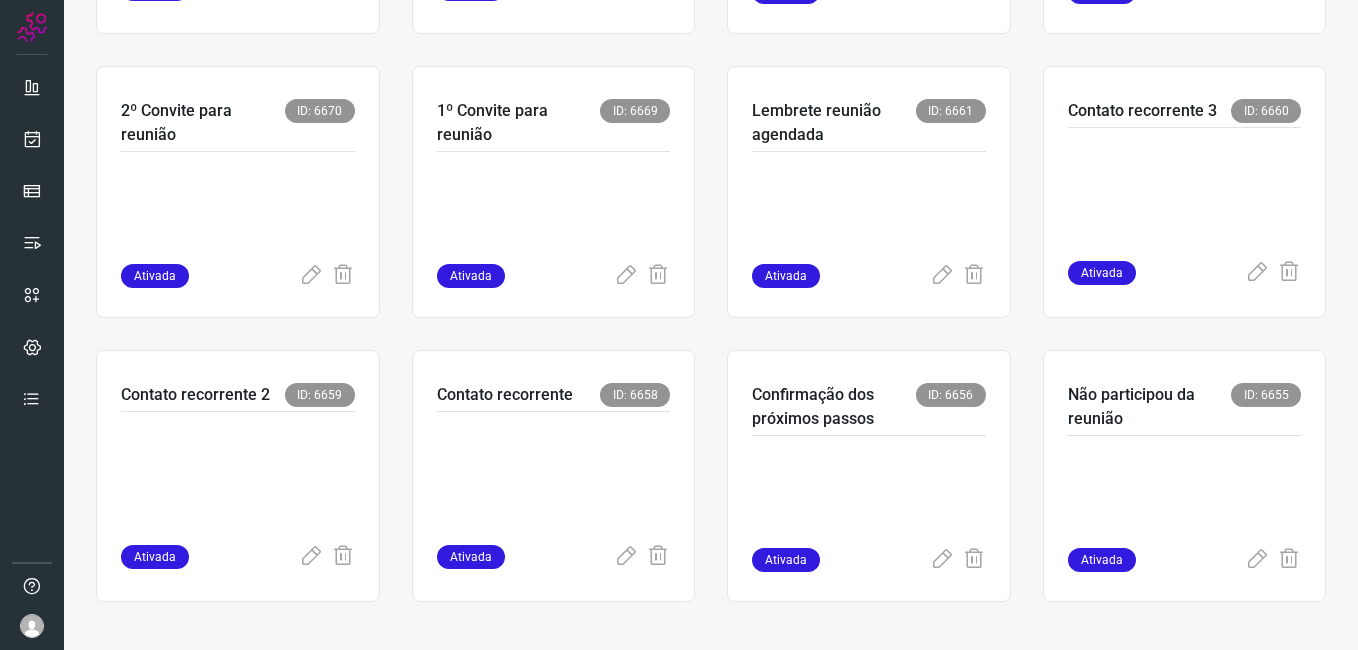 scroll, scrollTop: 663, scrollLeft: 0, axis: vertical 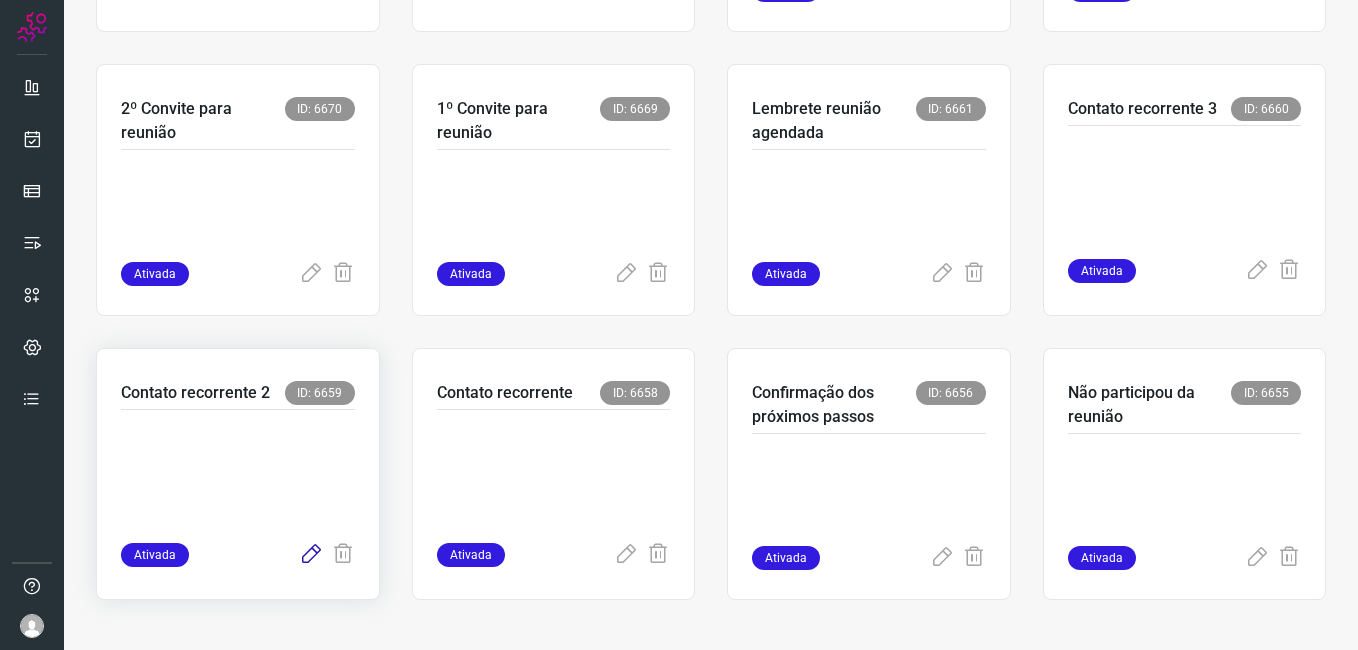 click at bounding box center (311, 555) 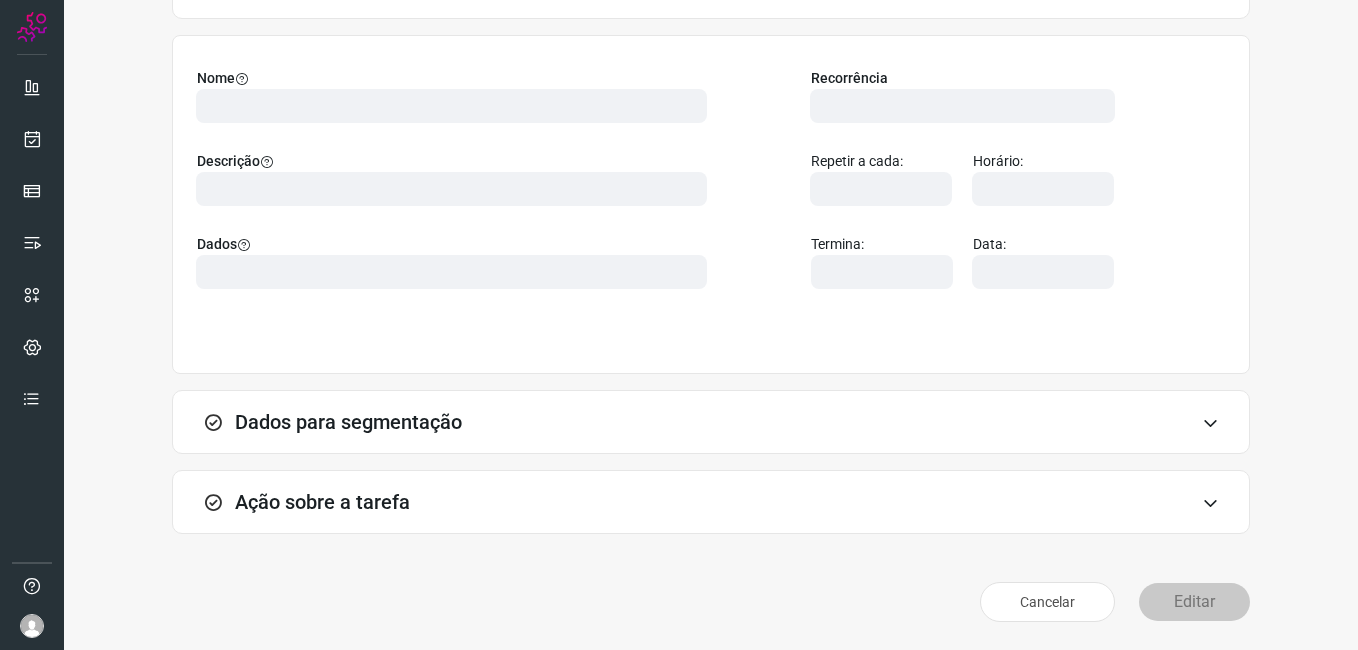 scroll, scrollTop: 131, scrollLeft: 0, axis: vertical 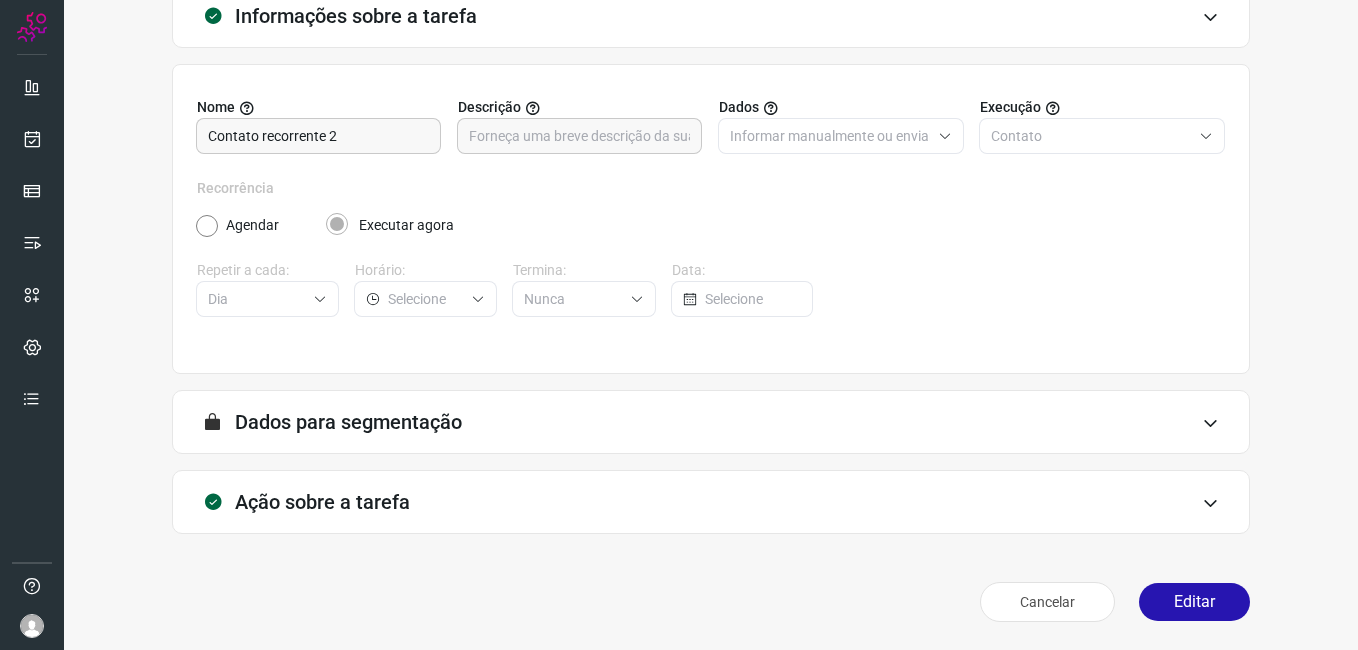 click on "Editar" at bounding box center [1194, 602] 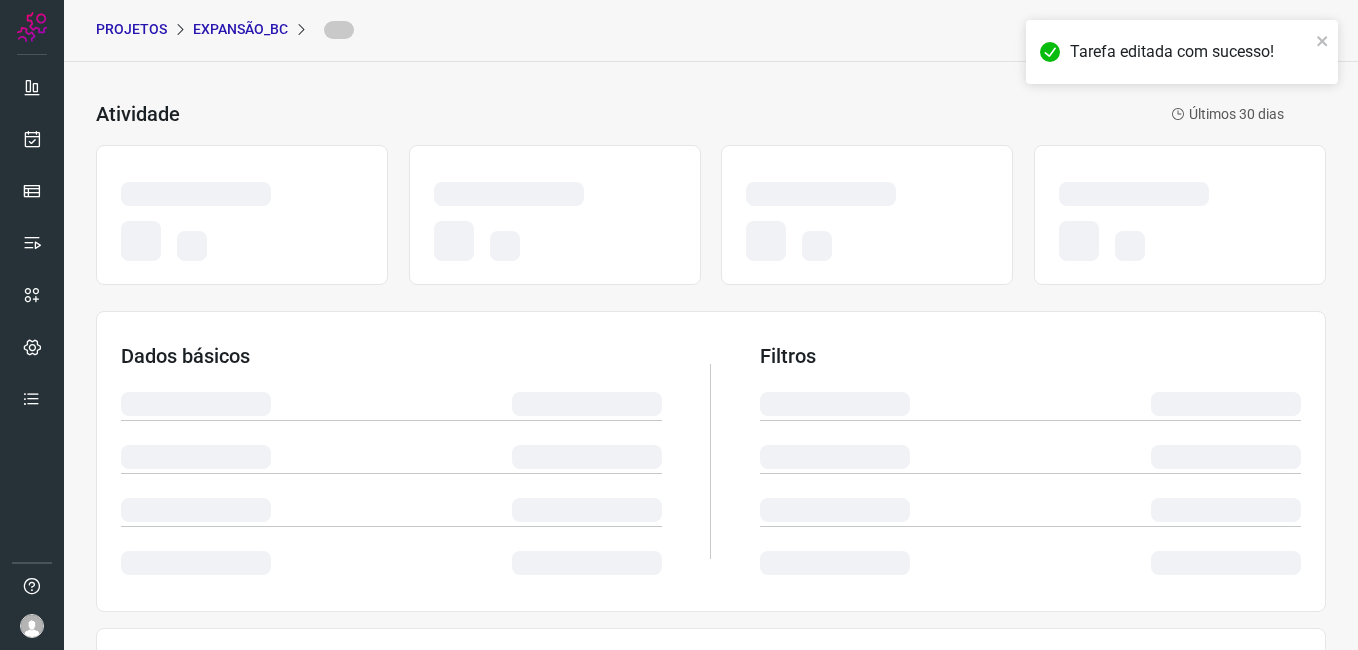 scroll, scrollTop: 0, scrollLeft: 0, axis: both 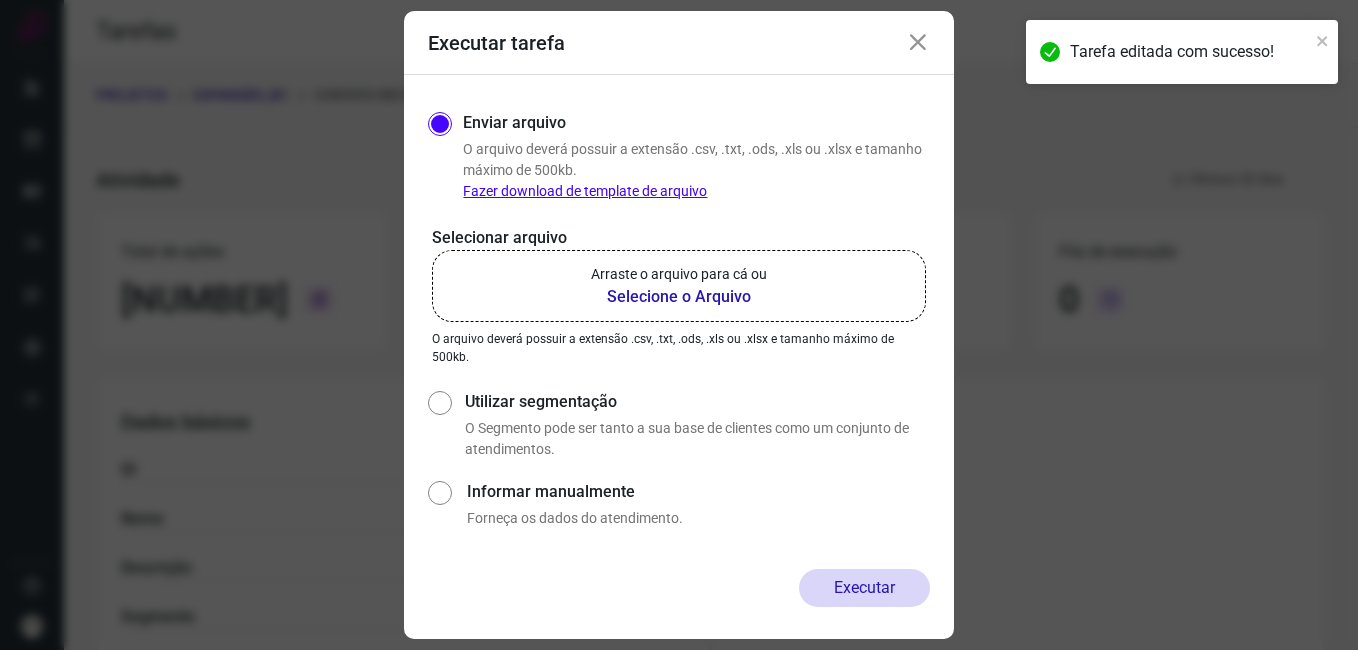 click on "Selecione o Arquivo" at bounding box center (679, 297) 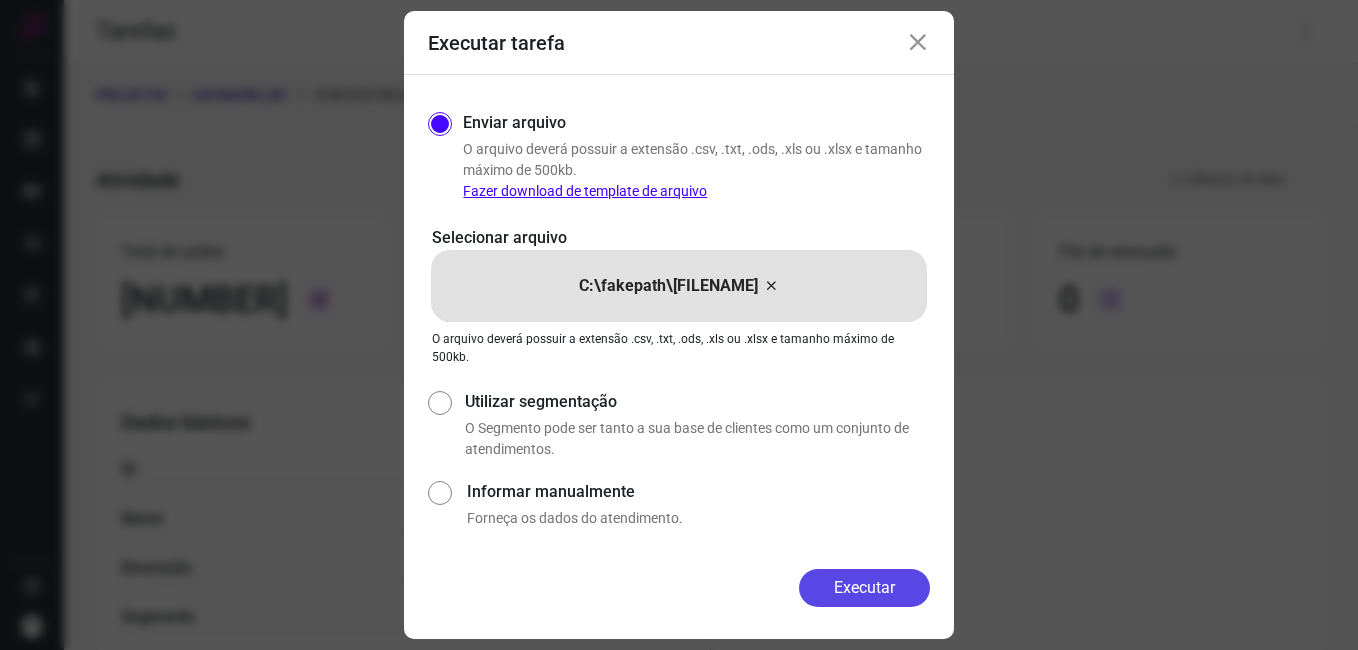 click on "Executar" at bounding box center [864, 588] 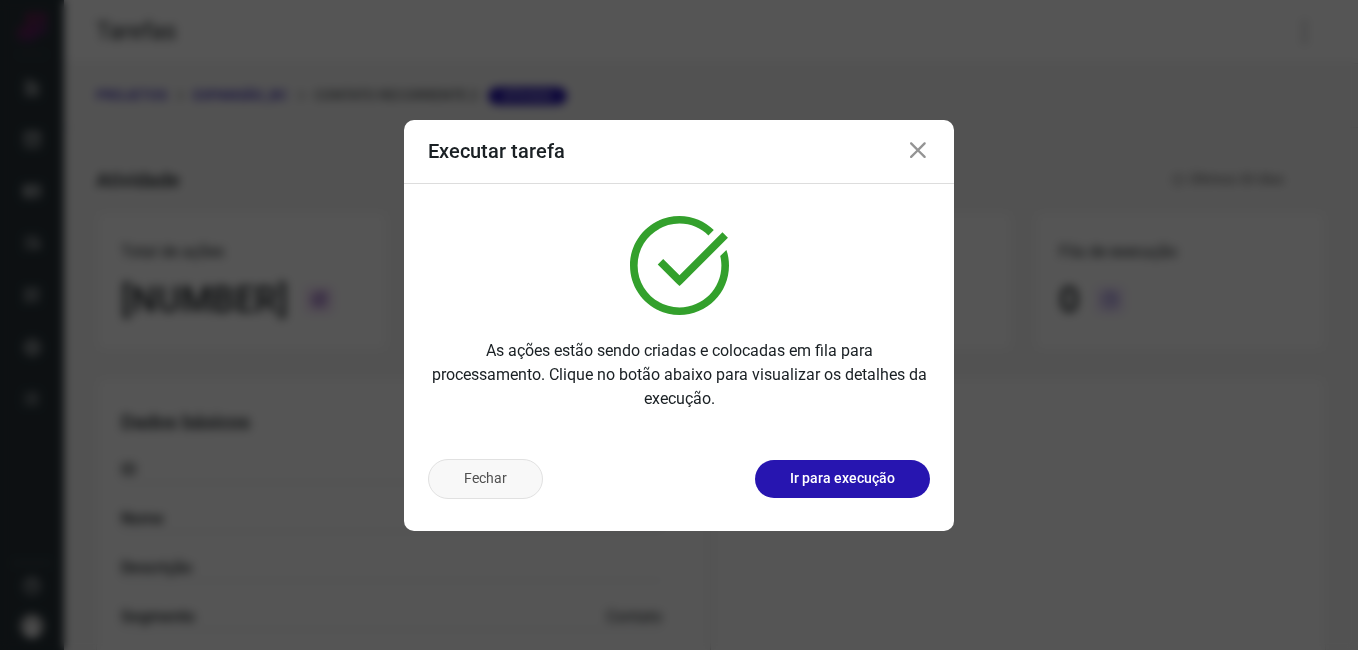 click on "Fechar" at bounding box center (485, 479) 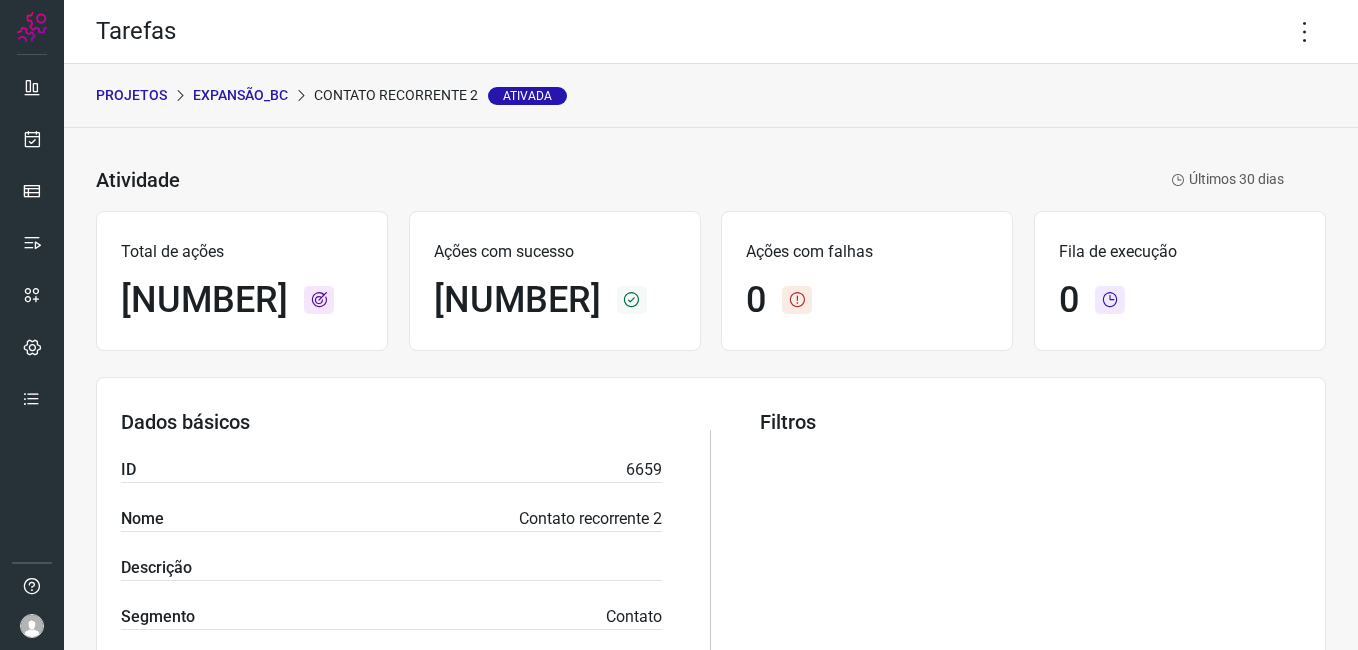 click on "Expansão_BC" at bounding box center (240, 95) 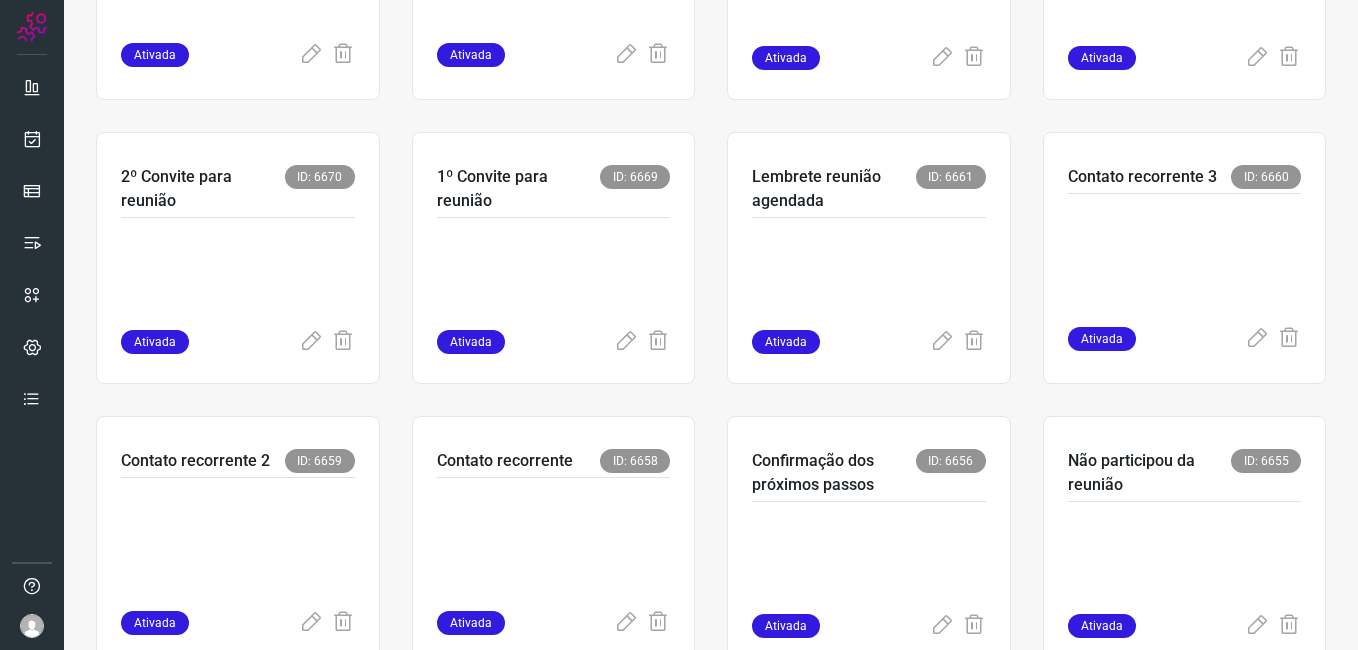 scroll, scrollTop: 663, scrollLeft: 0, axis: vertical 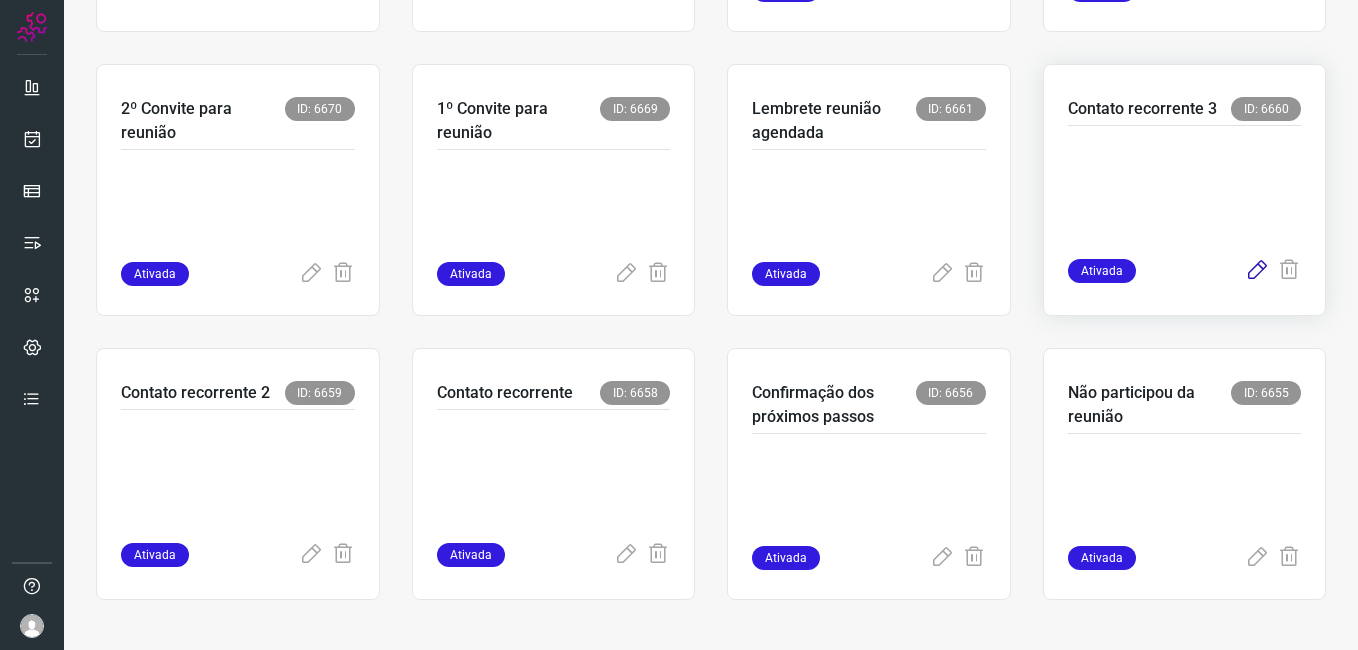click at bounding box center (1257, 271) 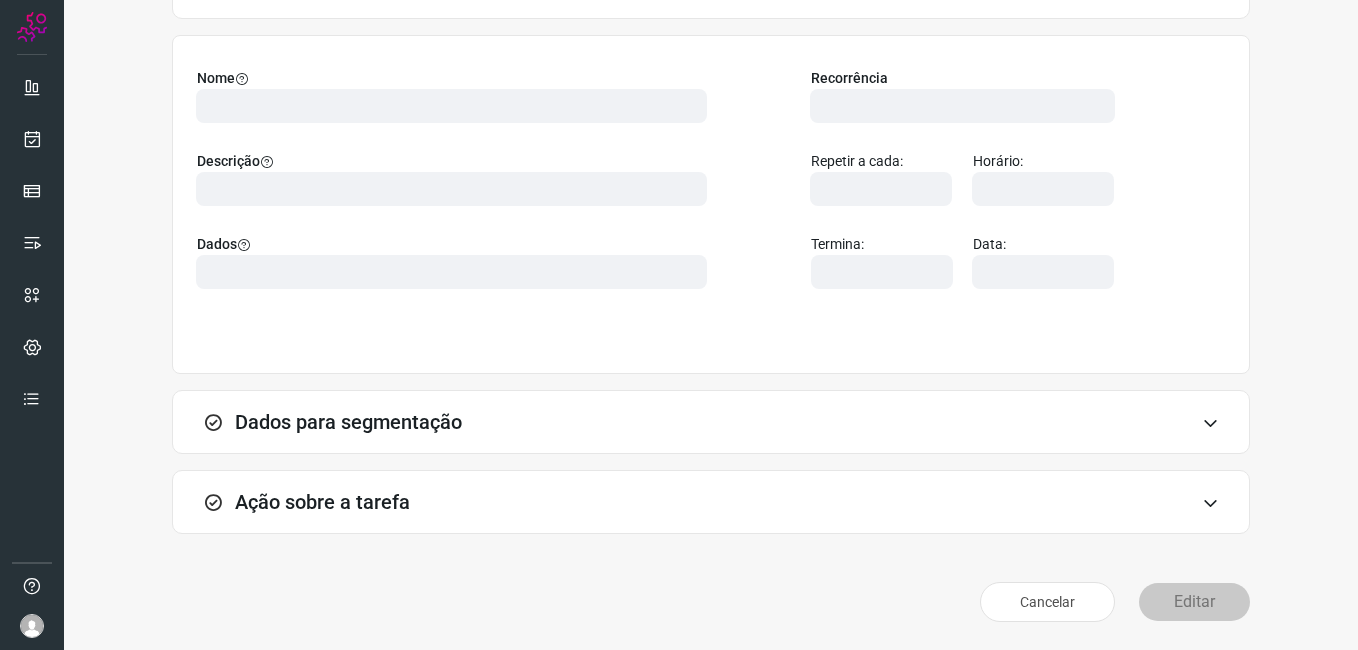 scroll, scrollTop: 131, scrollLeft: 0, axis: vertical 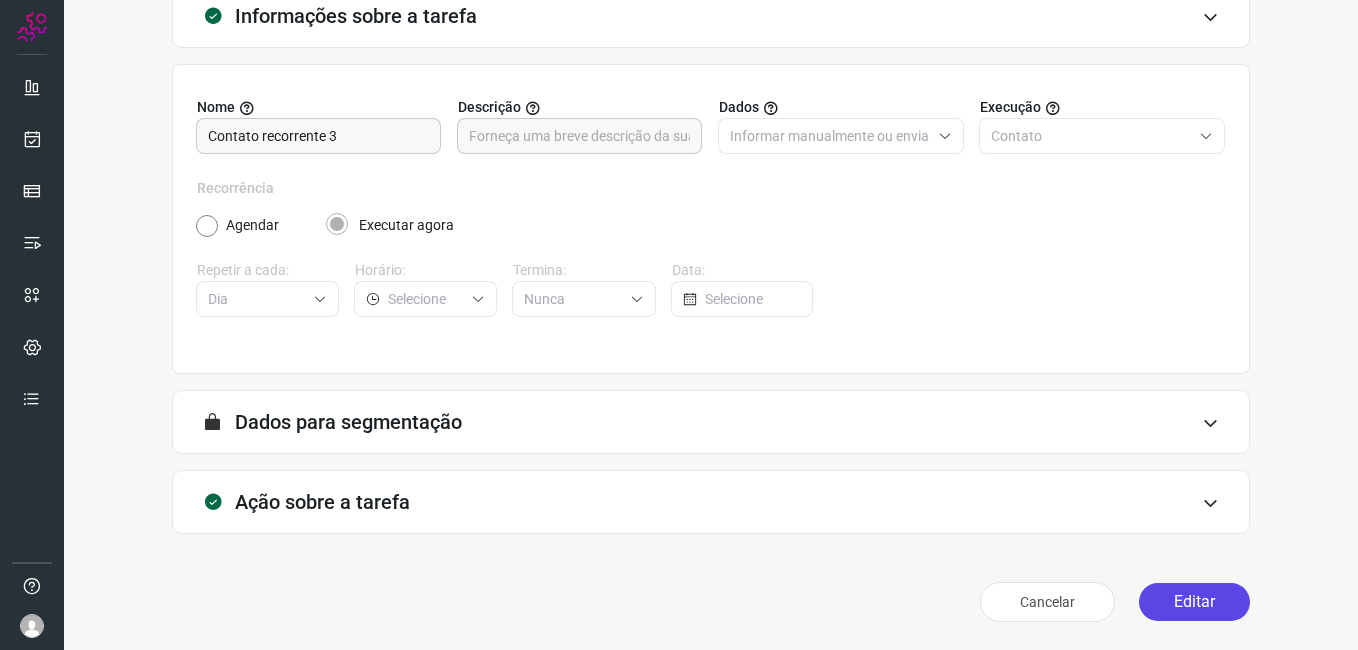 click on "Editar" at bounding box center (1194, 602) 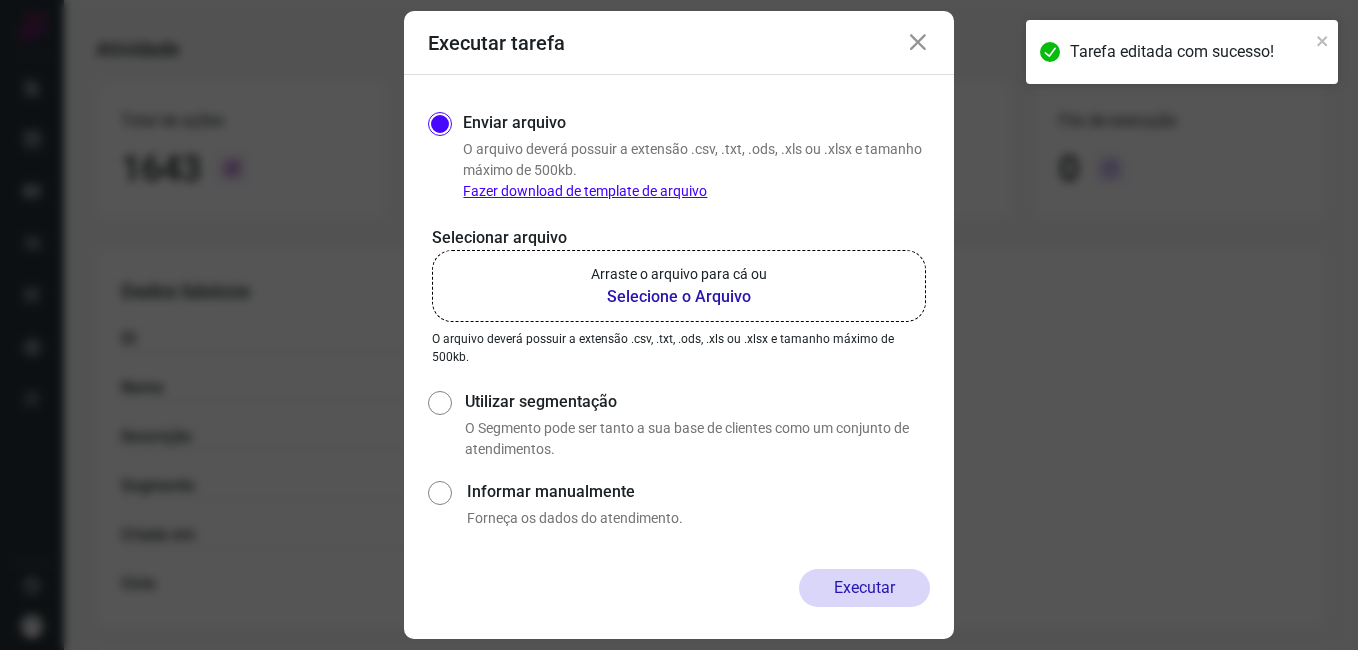 click on "Selecione o Arquivo" at bounding box center (679, 297) 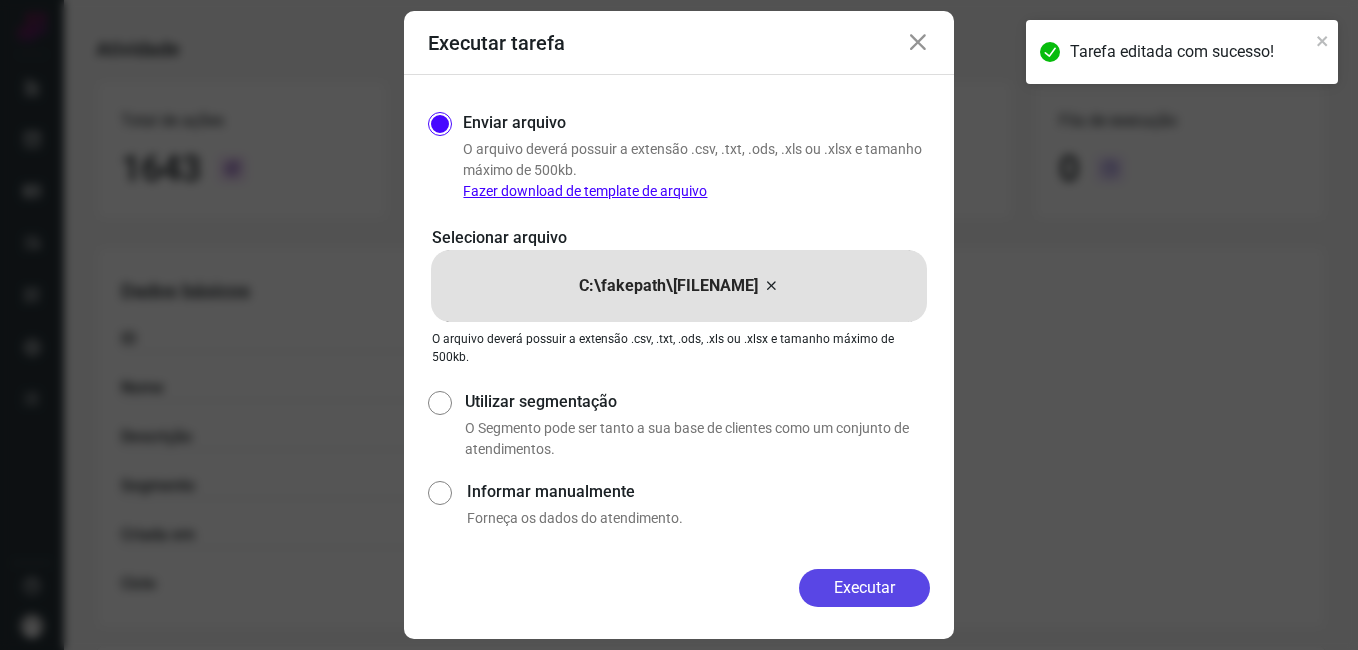 click on "Executar" at bounding box center (864, 588) 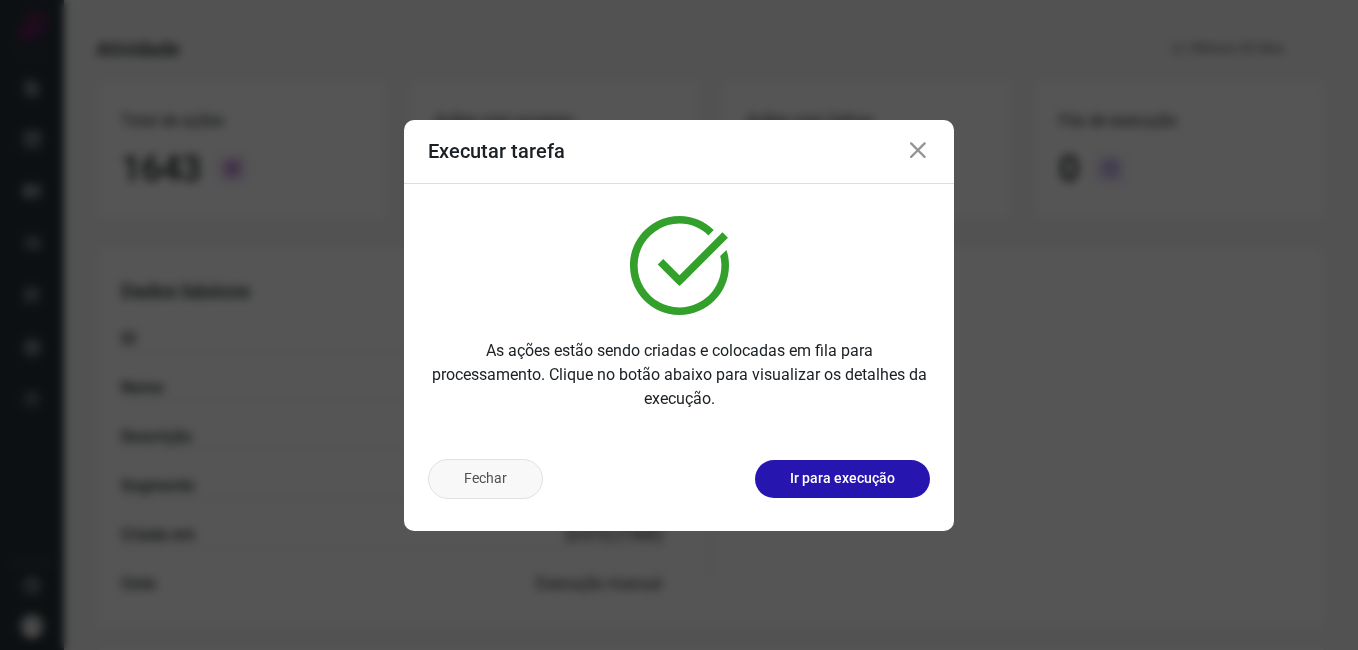 click on "Fechar" at bounding box center (485, 479) 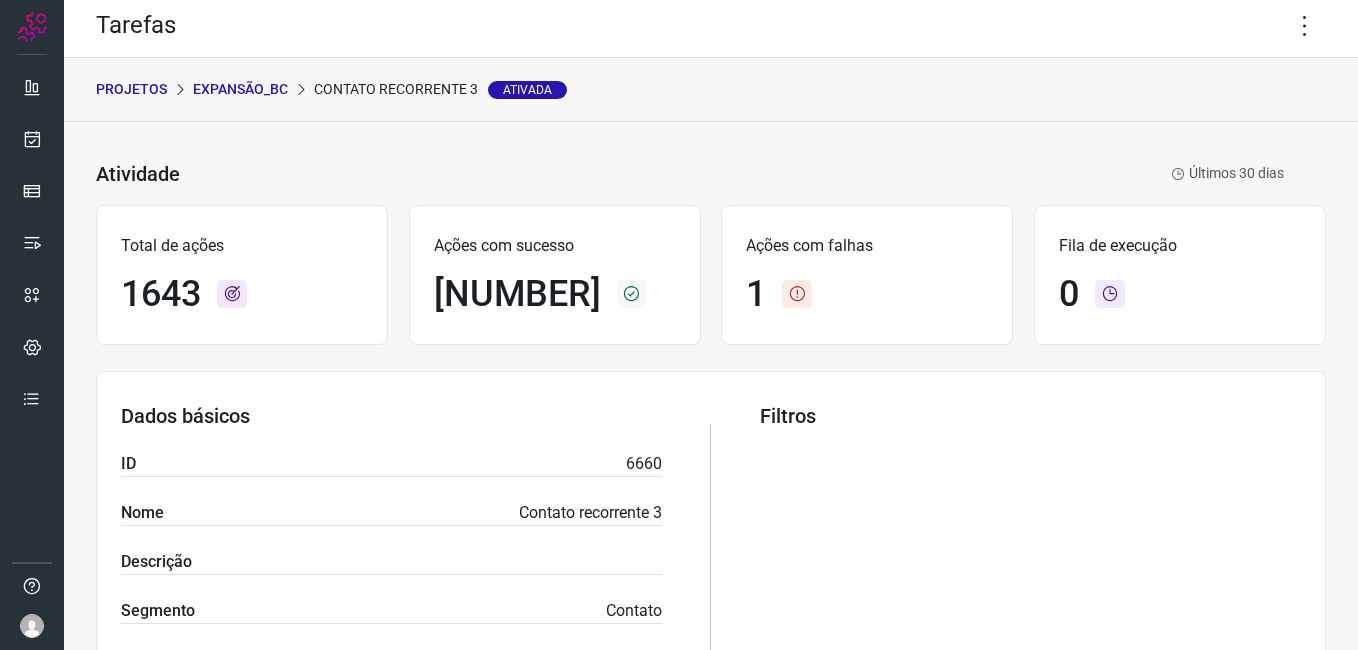 scroll, scrollTop: 0, scrollLeft: 0, axis: both 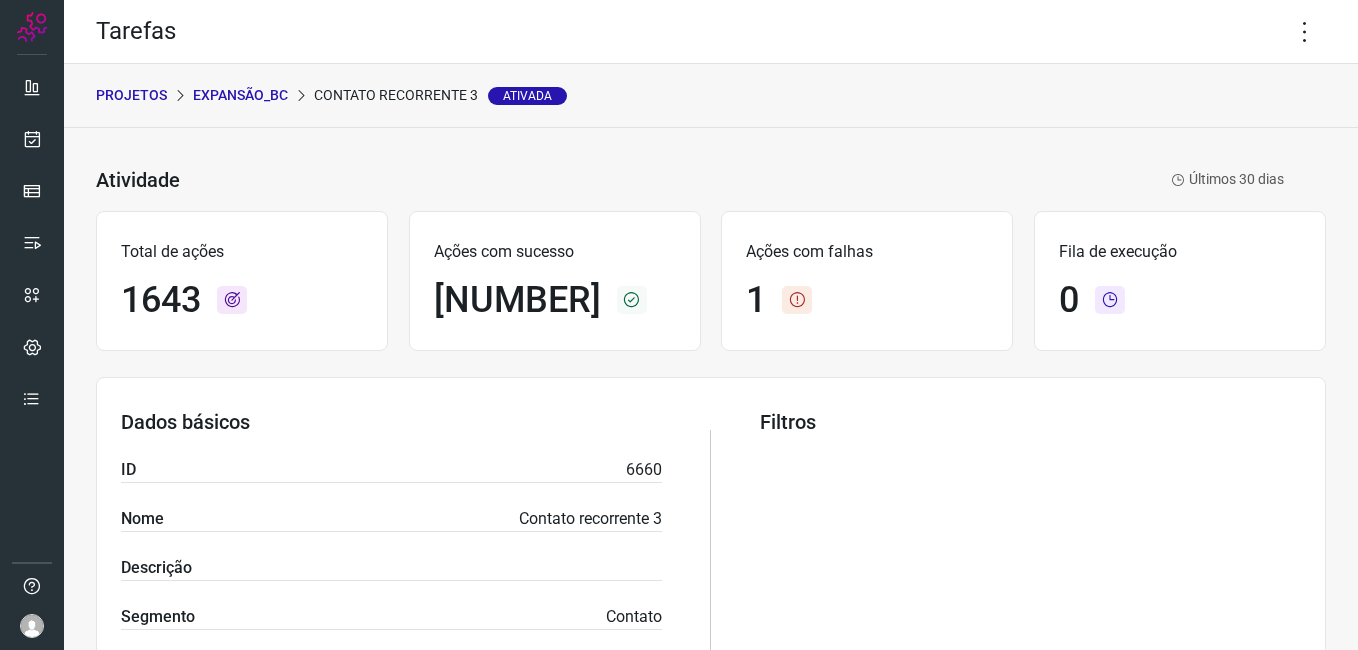 click on "Expansão_BC" at bounding box center (240, 95) 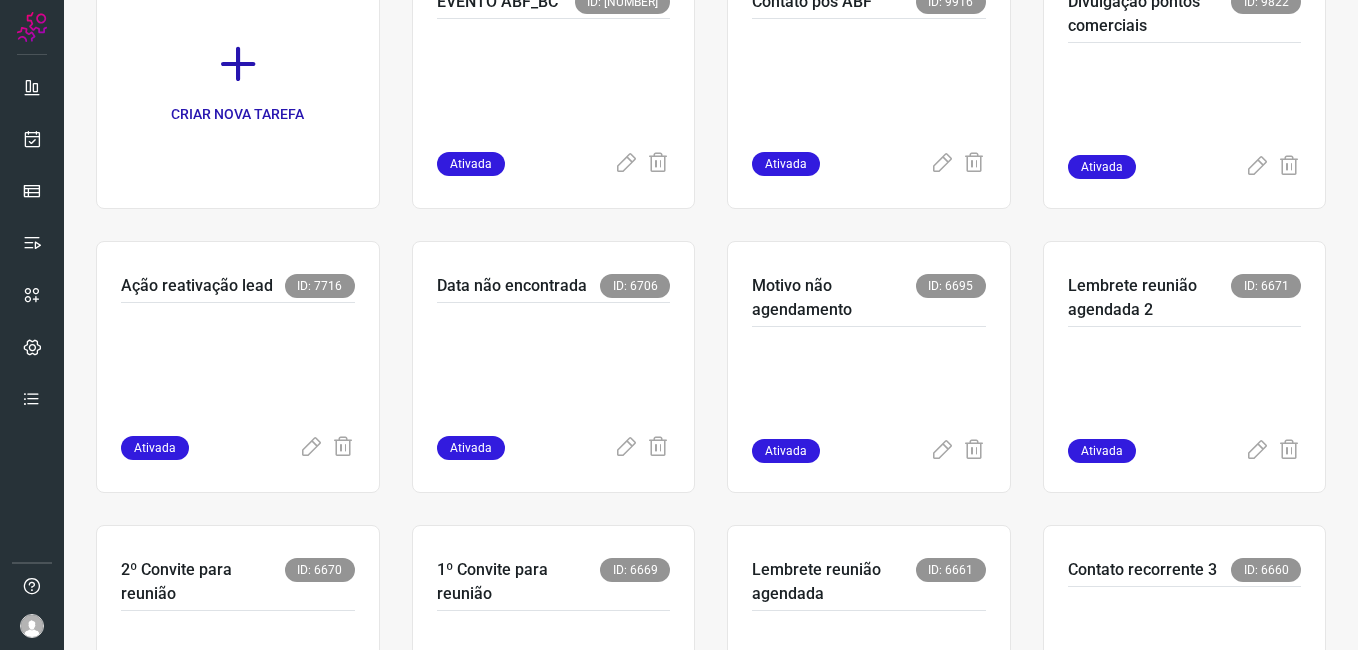 scroll, scrollTop: 163, scrollLeft: 0, axis: vertical 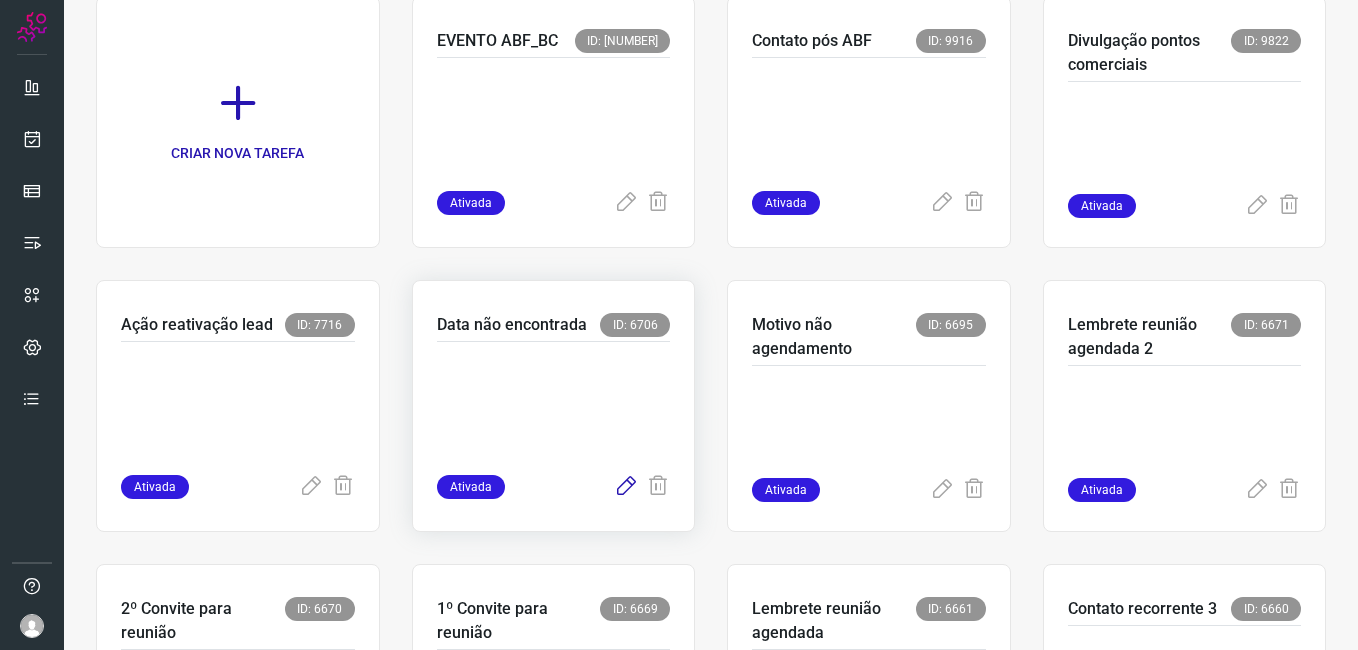 click at bounding box center [626, 487] 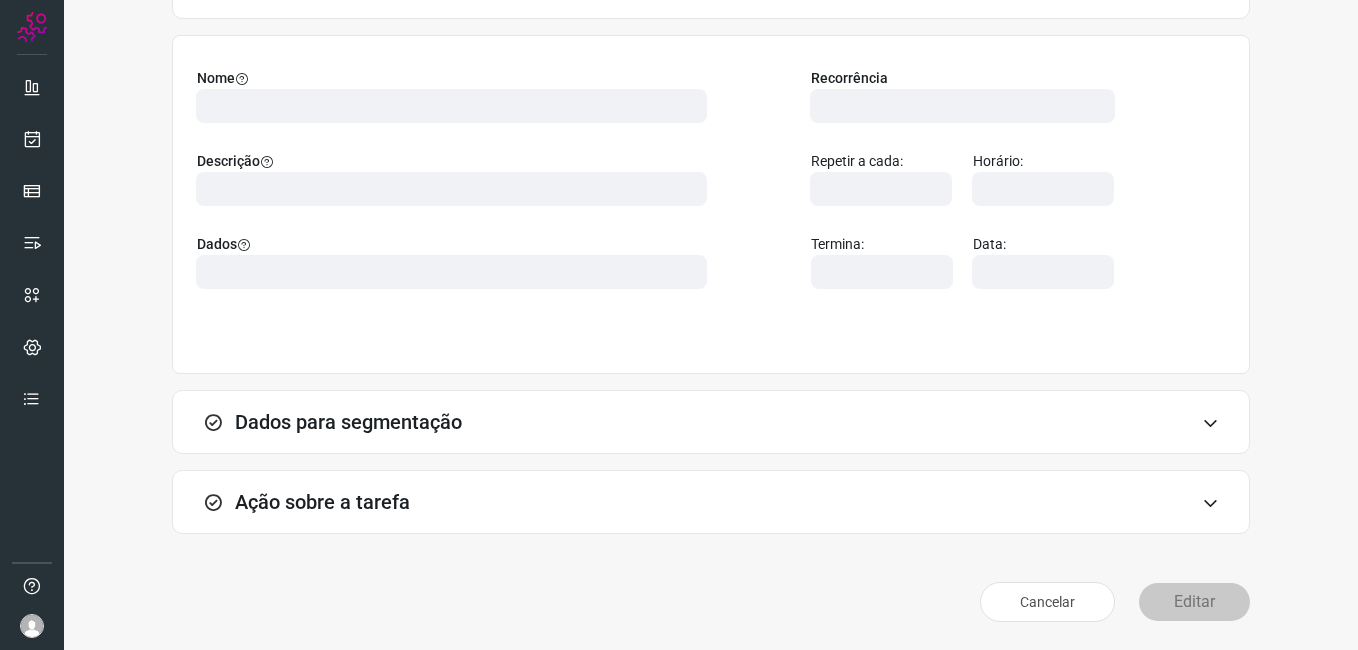 scroll, scrollTop: 131, scrollLeft: 0, axis: vertical 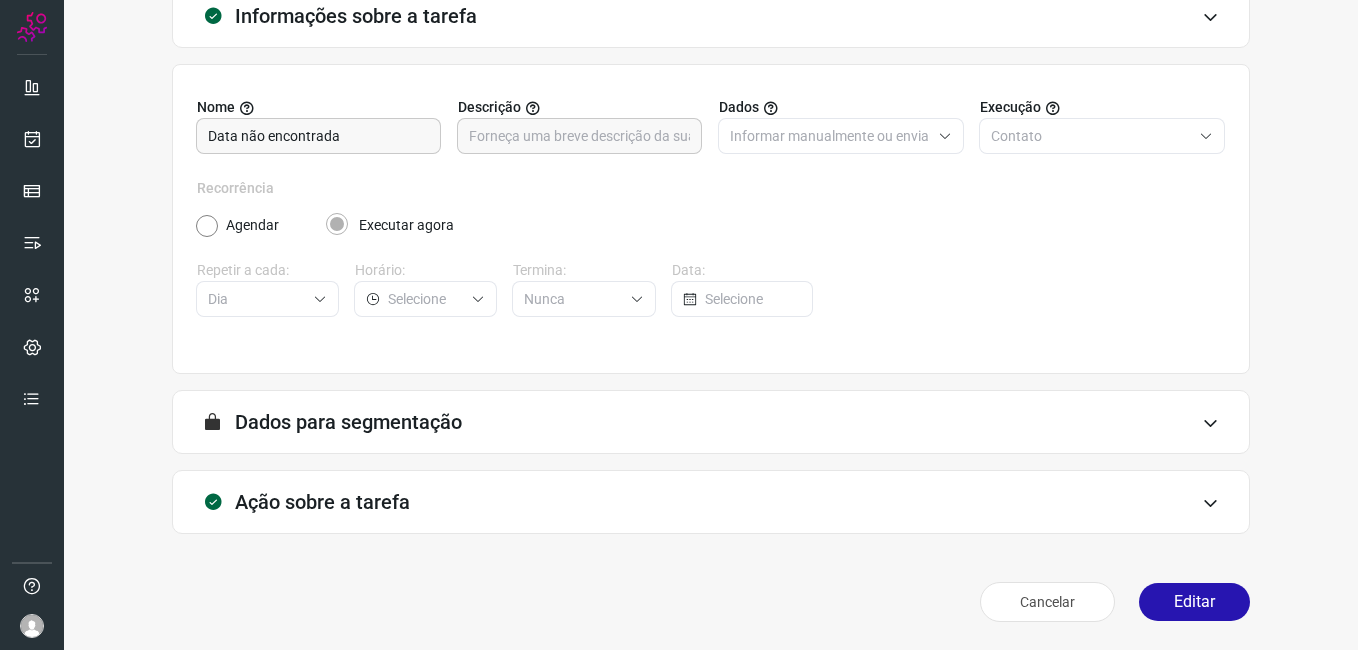 click on "Editar" at bounding box center [1194, 602] 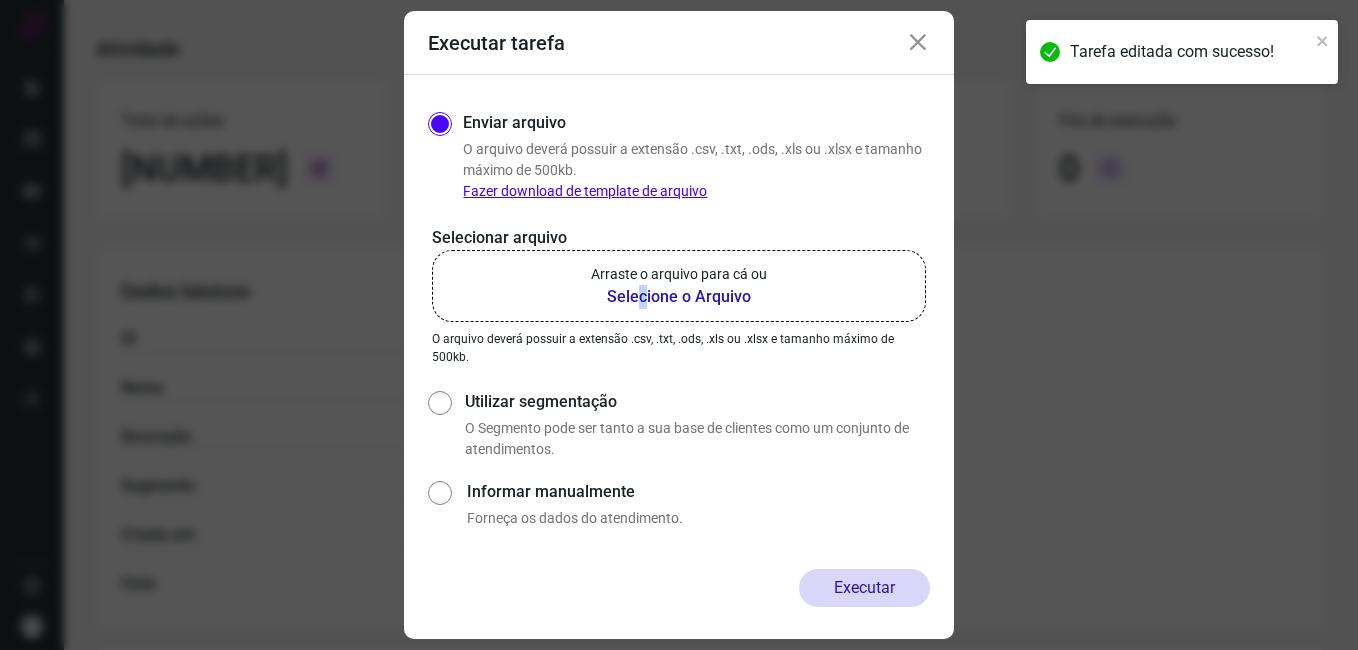 click on "Selecione o Arquivo" at bounding box center [679, 297] 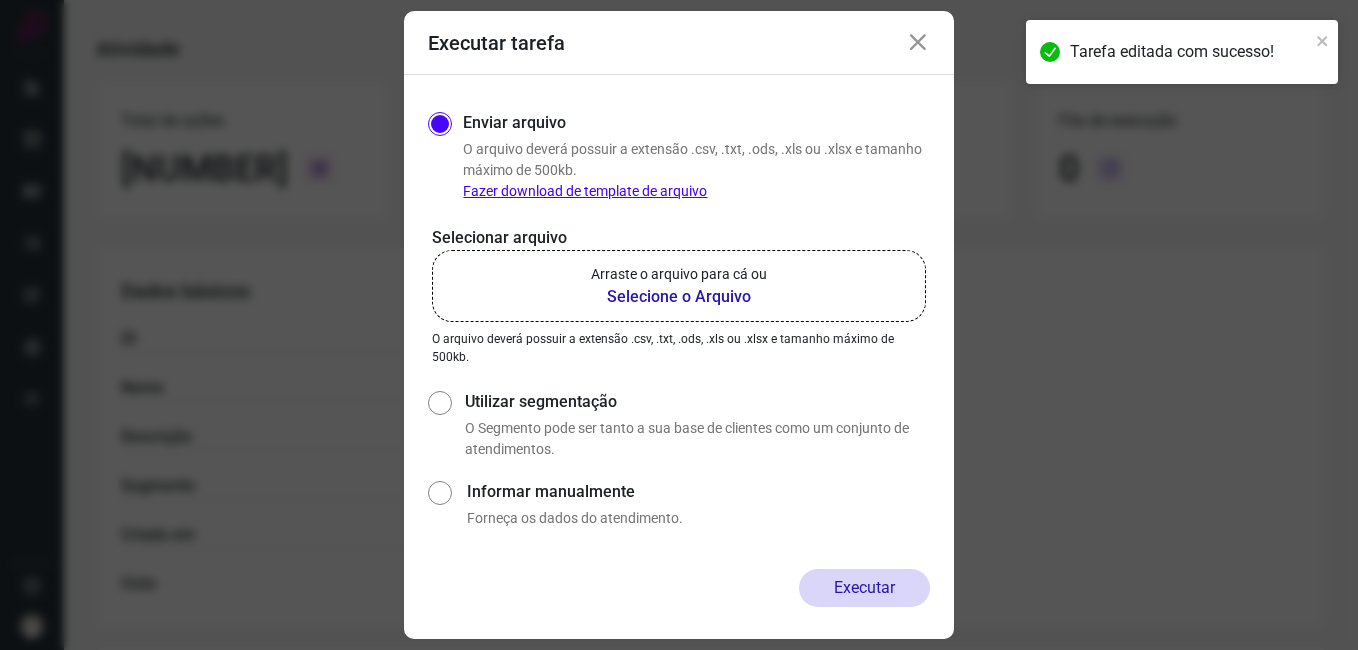 drag, startPoint x: 644, startPoint y: 298, endPoint x: 628, endPoint y: 293, distance: 16.763054 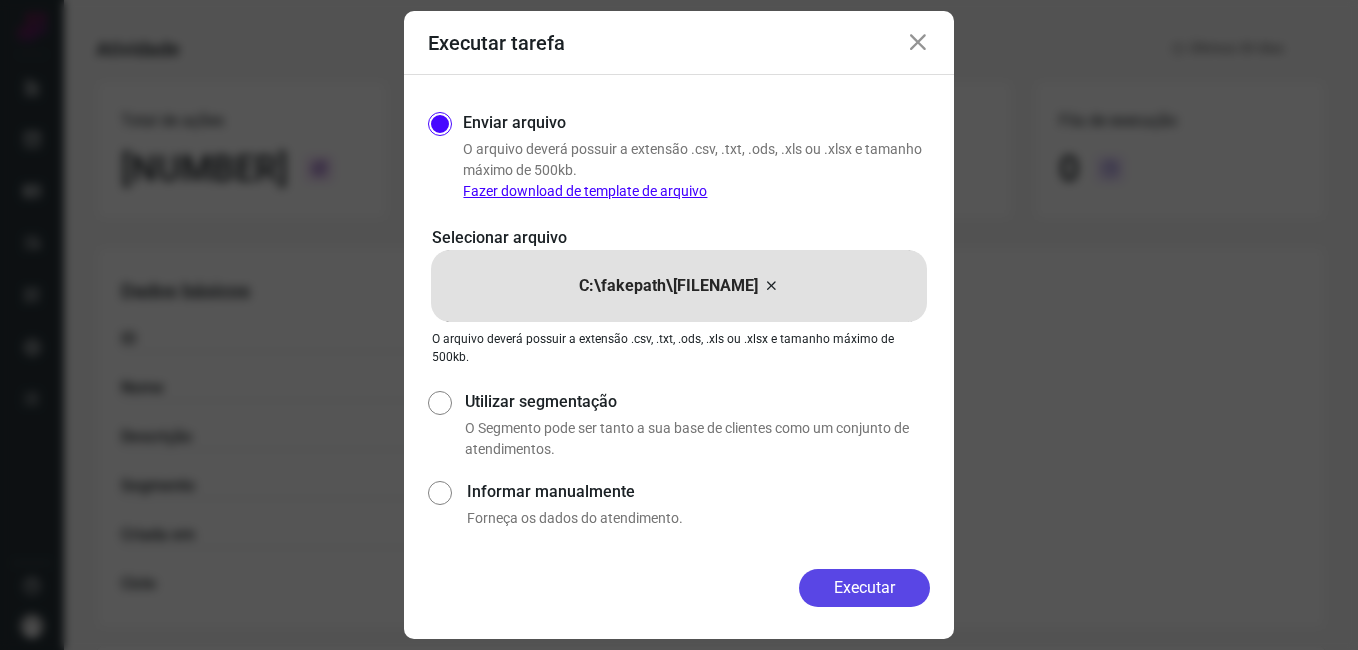 click on "Executar" at bounding box center [864, 588] 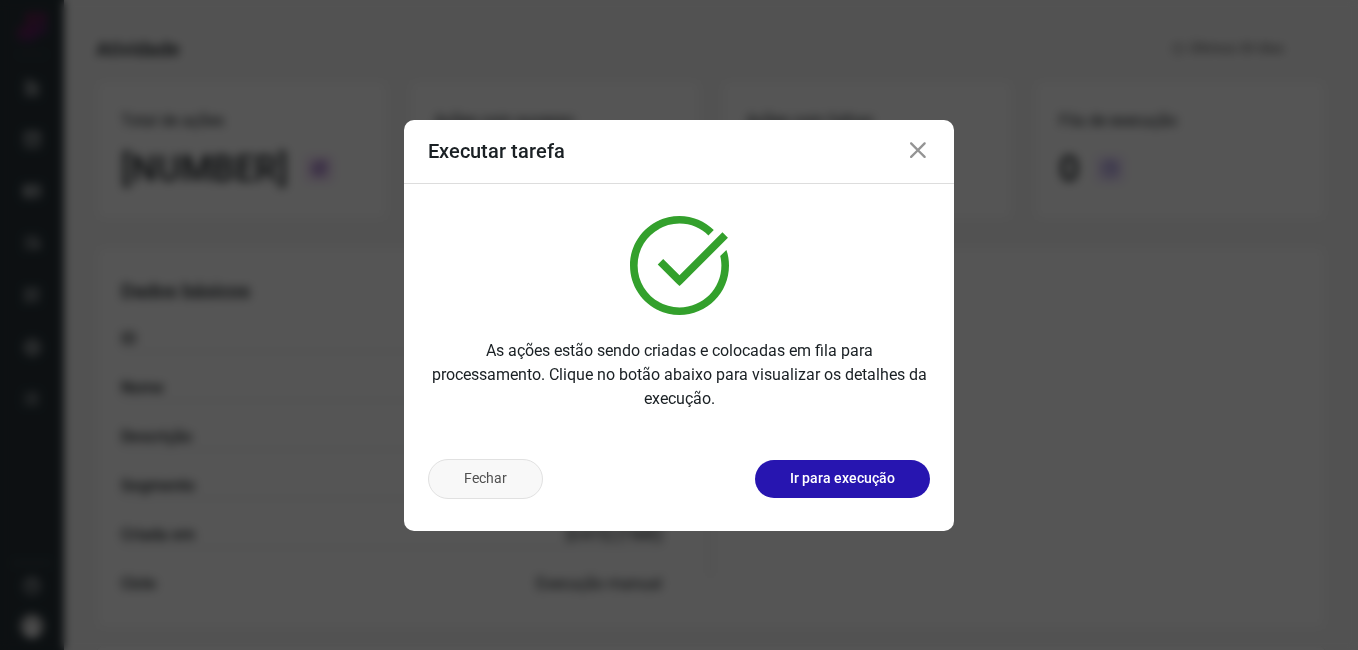 click on "Fechar" at bounding box center (485, 479) 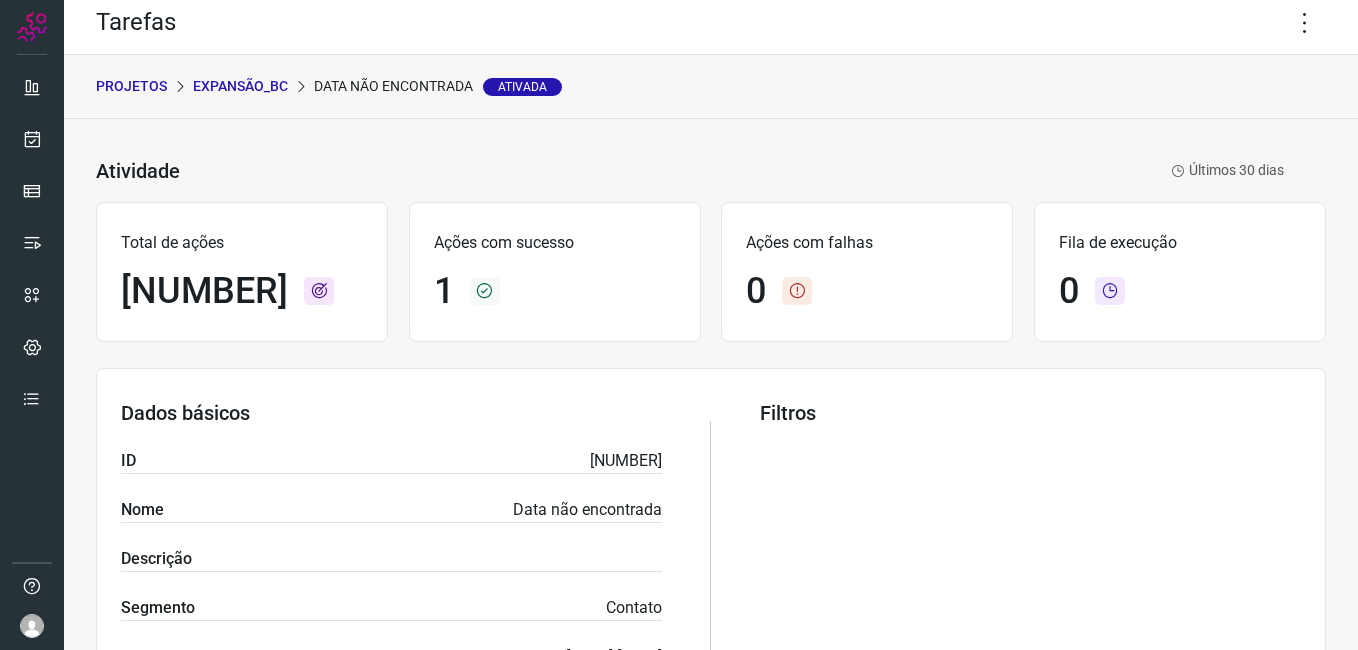 scroll, scrollTop: 0, scrollLeft: 0, axis: both 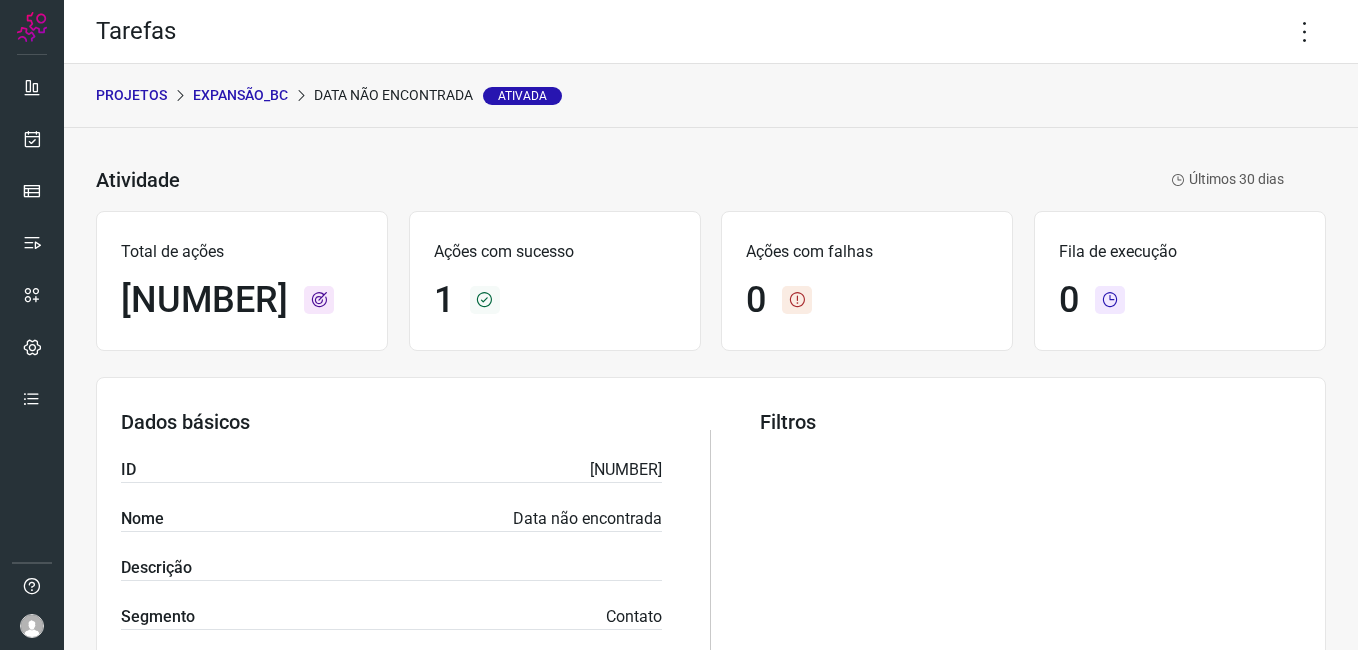 click on "Expansão_BC" at bounding box center (240, 95) 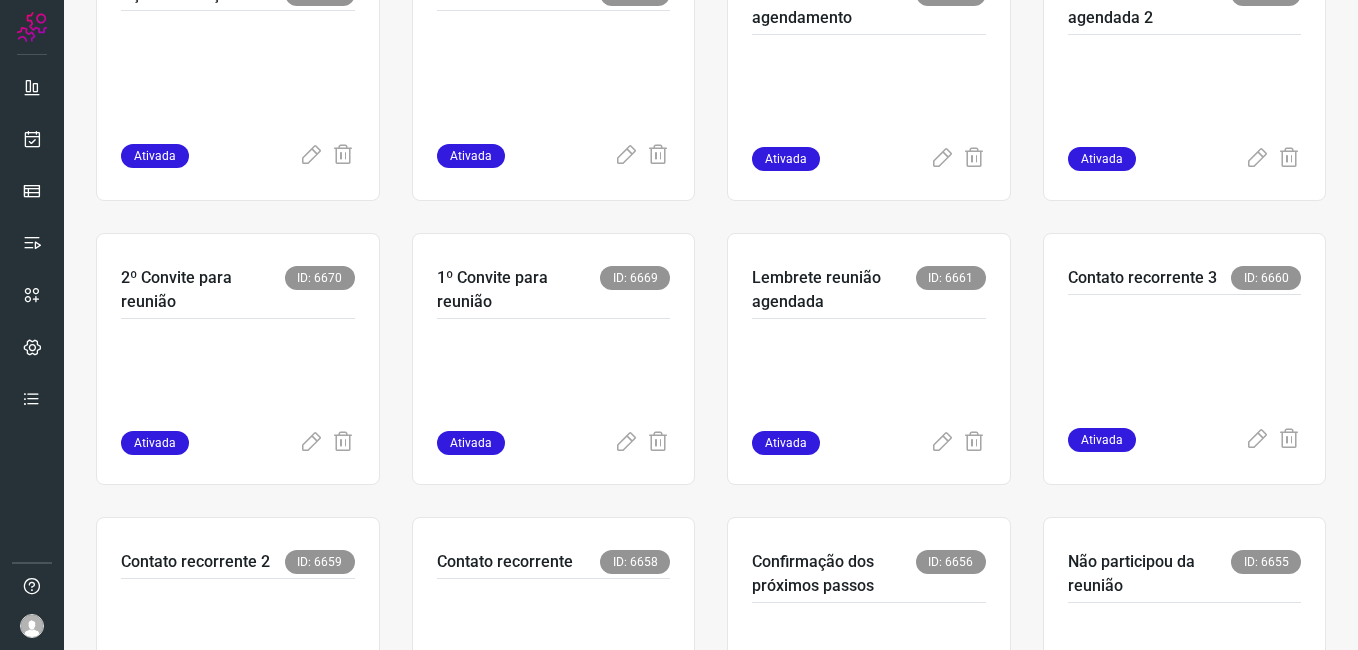 scroll, scrollTop: 663, scrollLeft: 0, axis: vertical 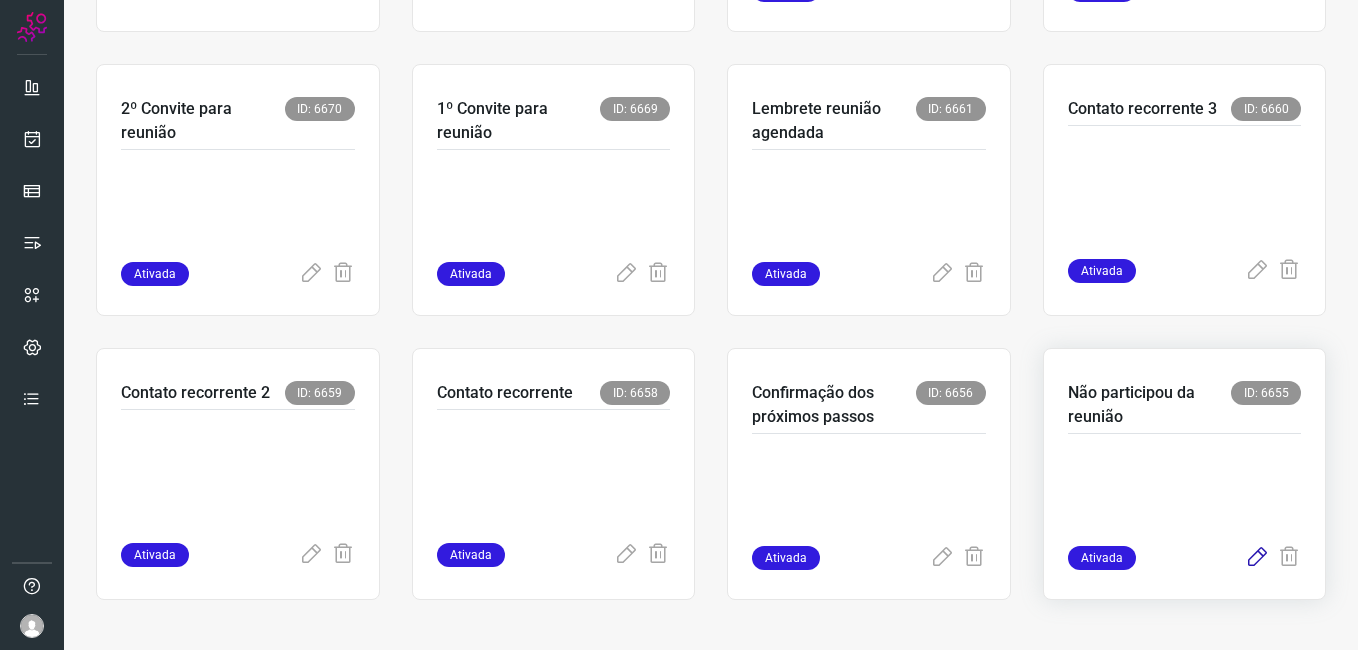 click at bounding box center (1257, 558) 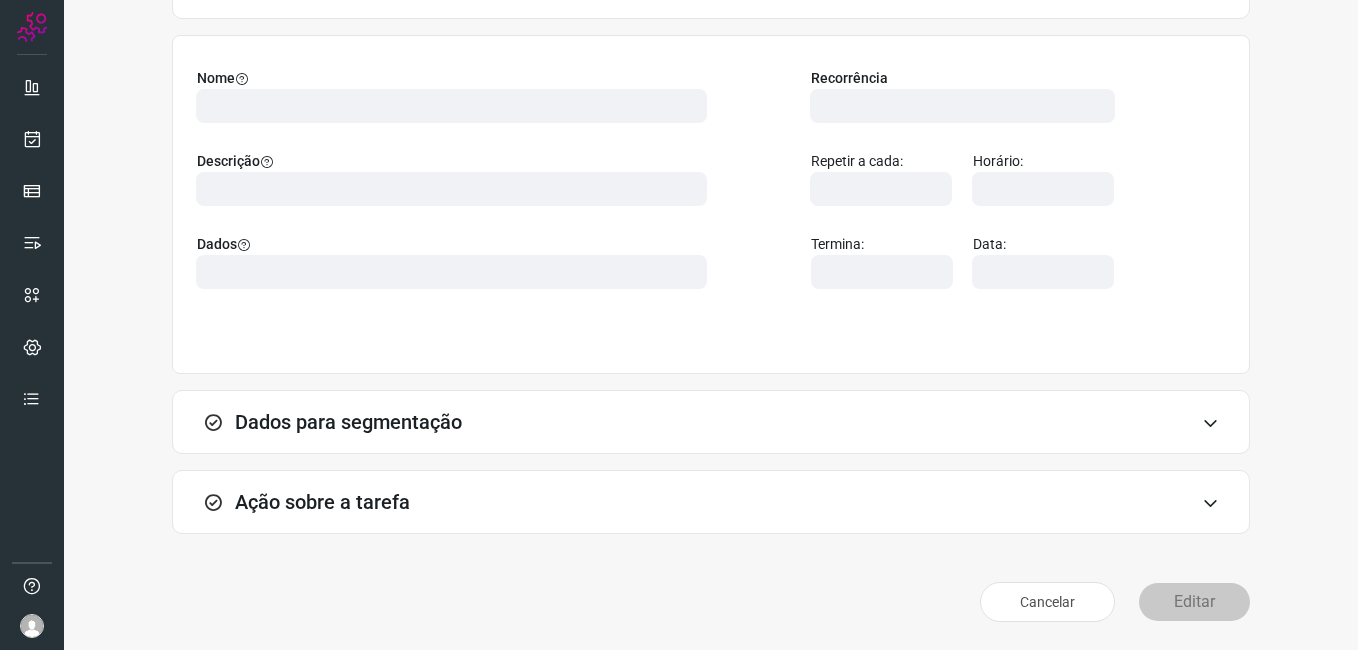 scroll, scrollTop: 131, scrollLeft: 0, axis: vertical 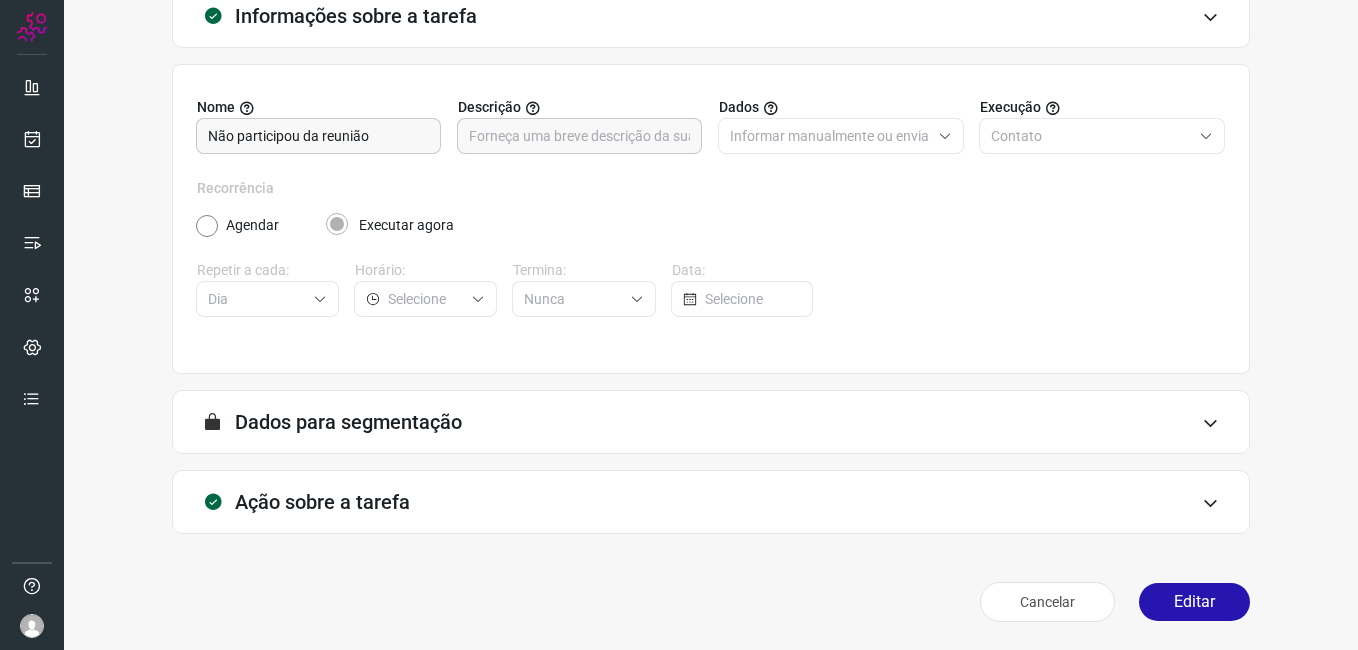 click on "Editar" at bounding box center (1194, 602) 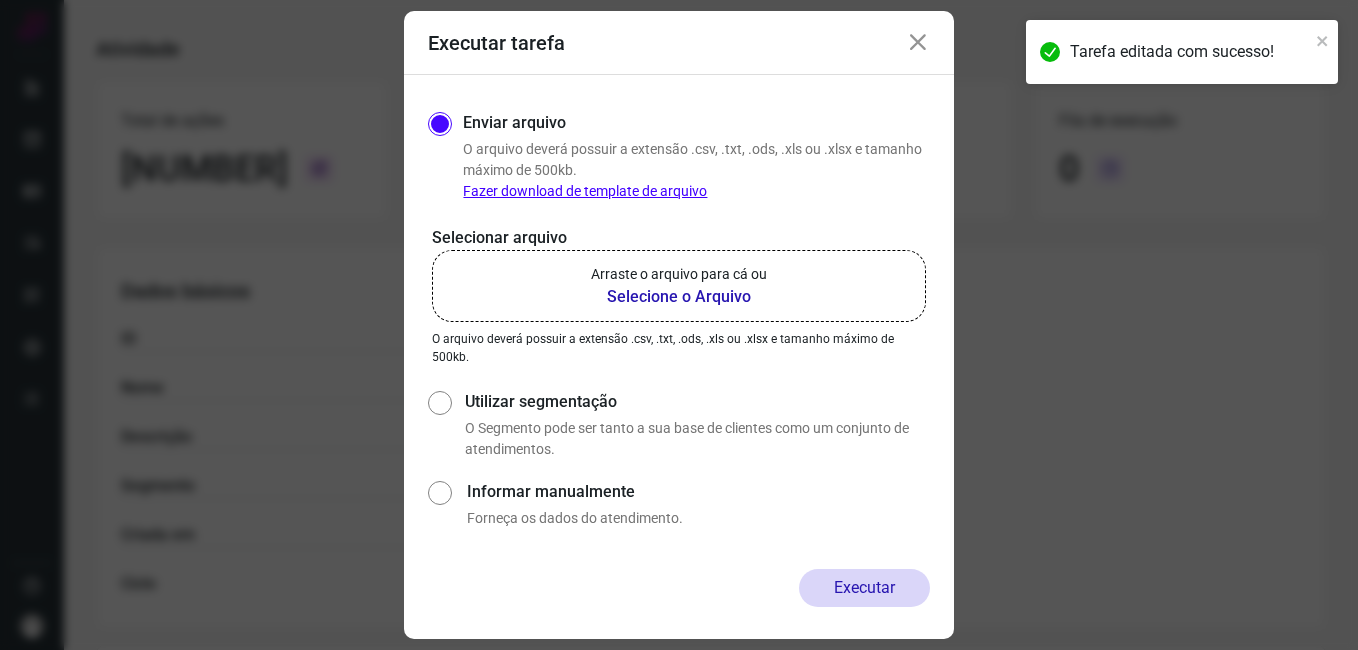 click on "Selecione o Arquivo" at bounding box center (679, 297) 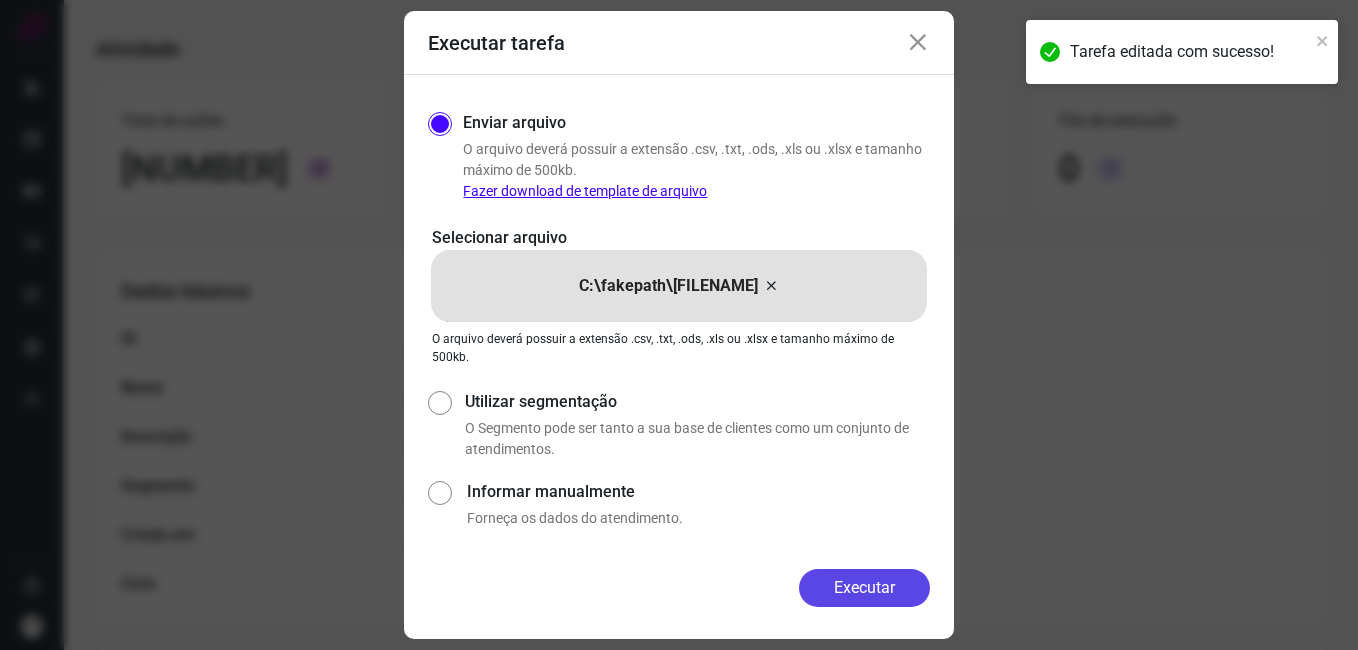 click on "Executar" at bounding box center (864, 588) 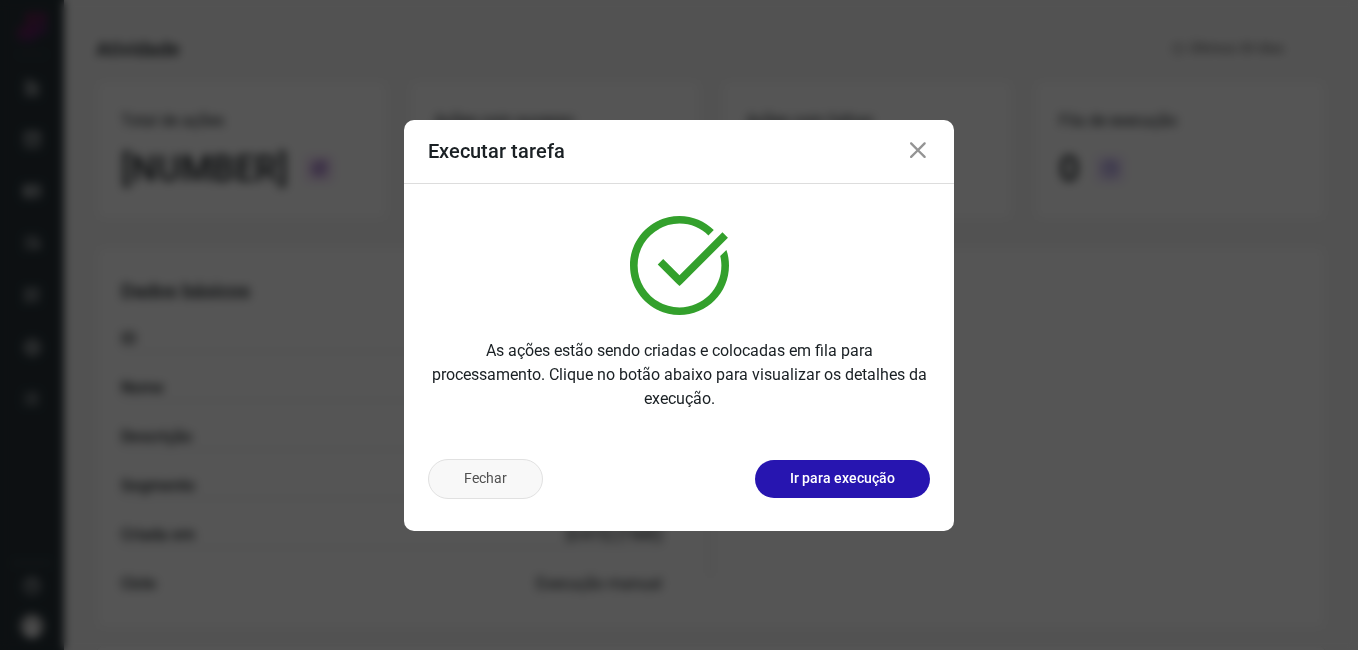 click on "Fechar" at bounding box center [485, 479] 